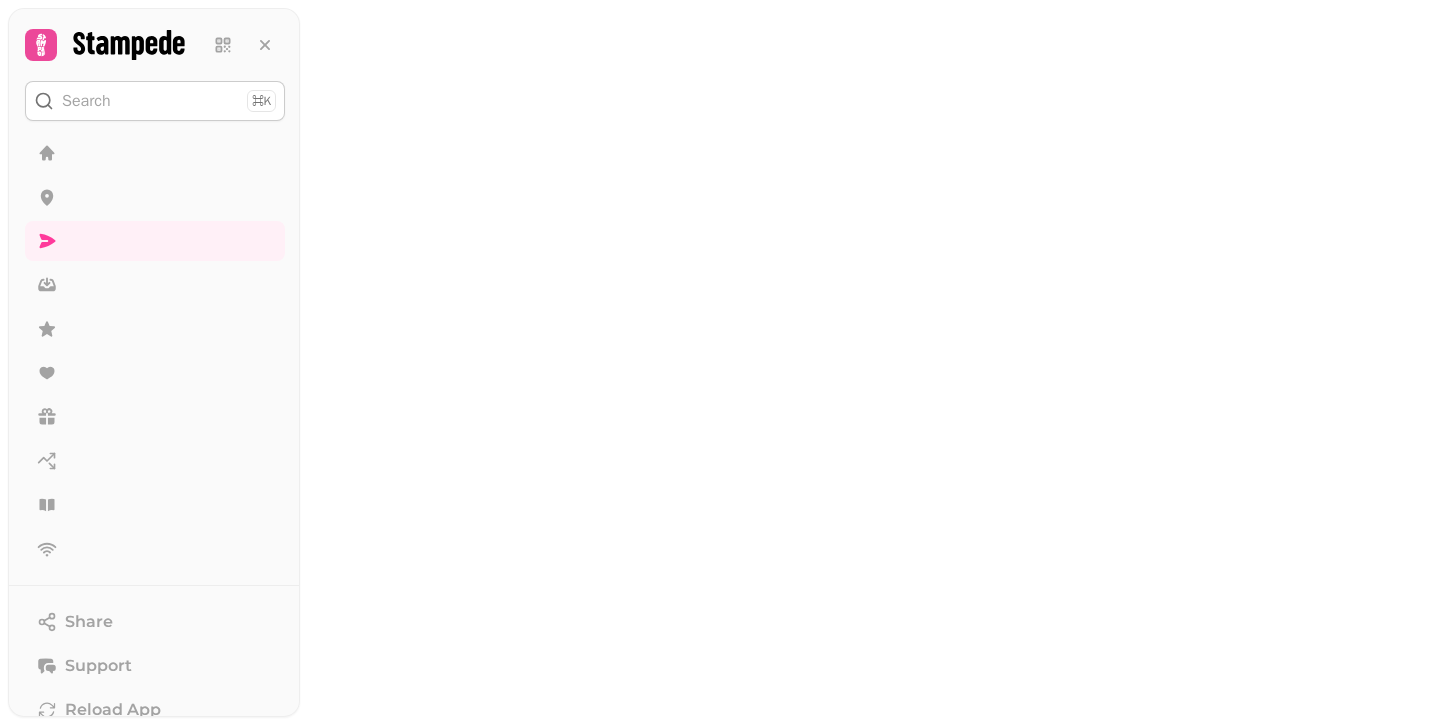scroll, scrollTop: 0, scrollLeft: 0, axis: both 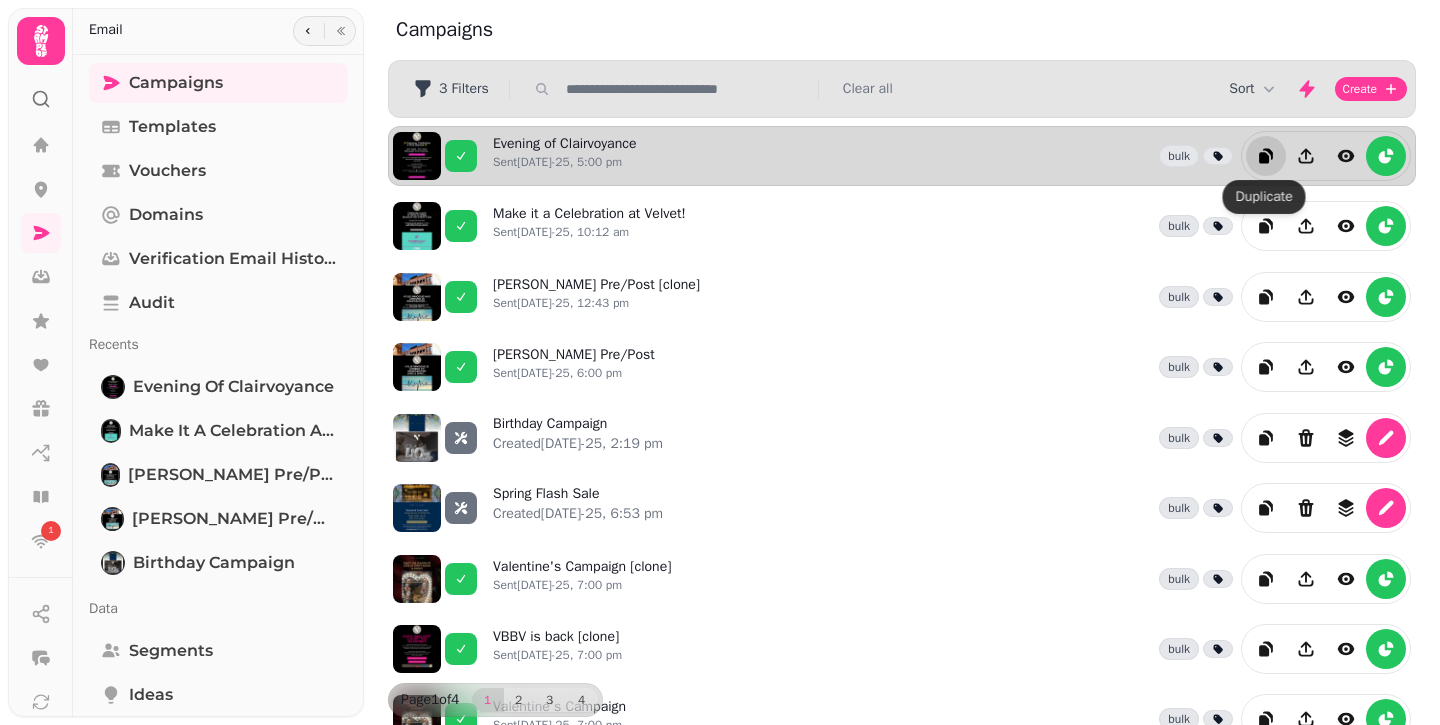 click at bounding box center [1266, 156] 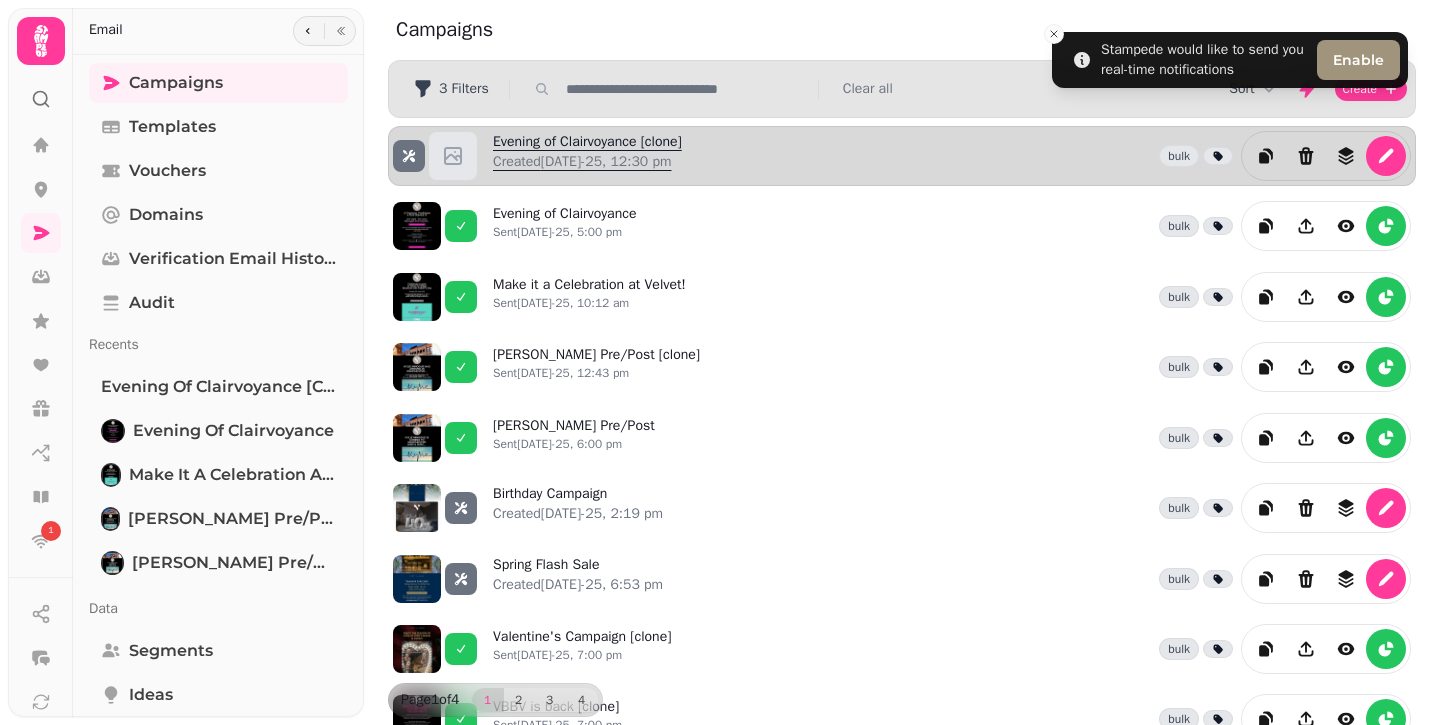 click on "Evening of Clairvoyance [clone] Created  [DATE]-25, 12:30 pm" at bounding box center [587, 156] 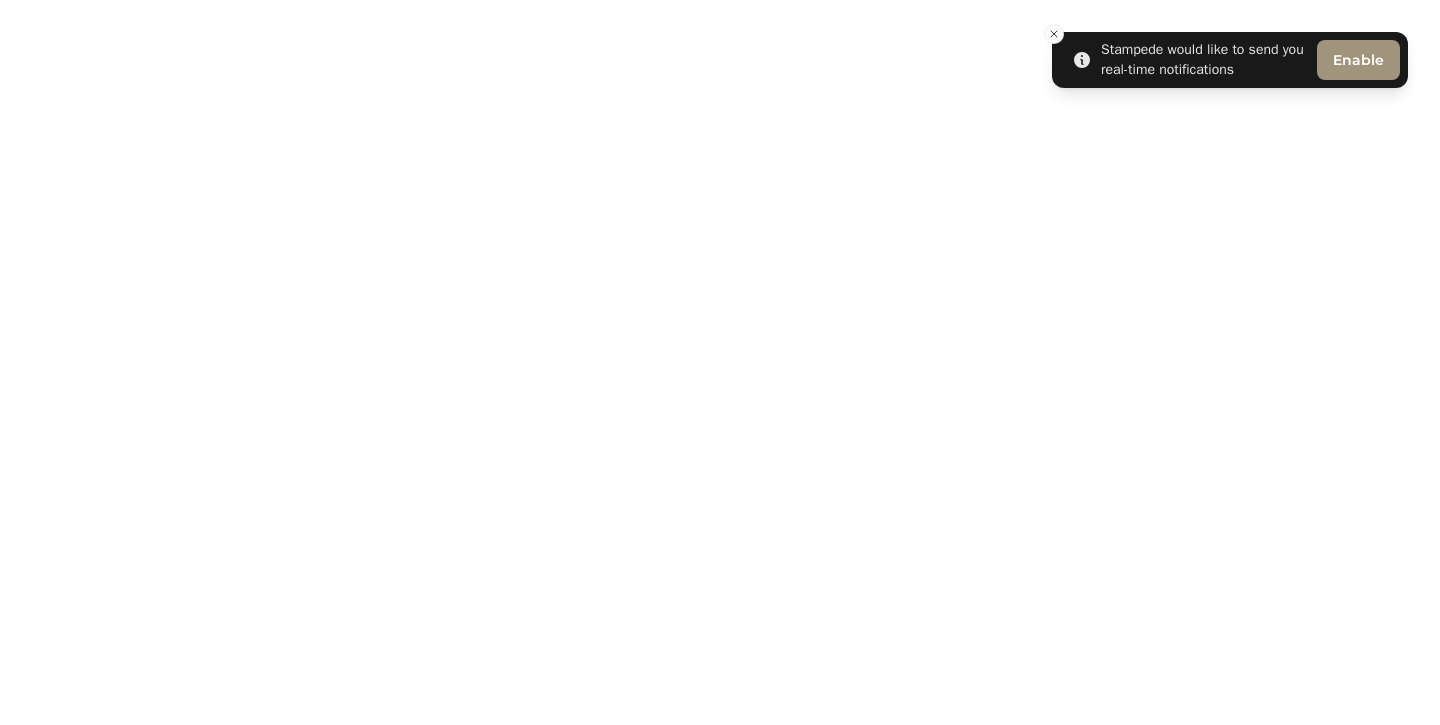 select on "**********" 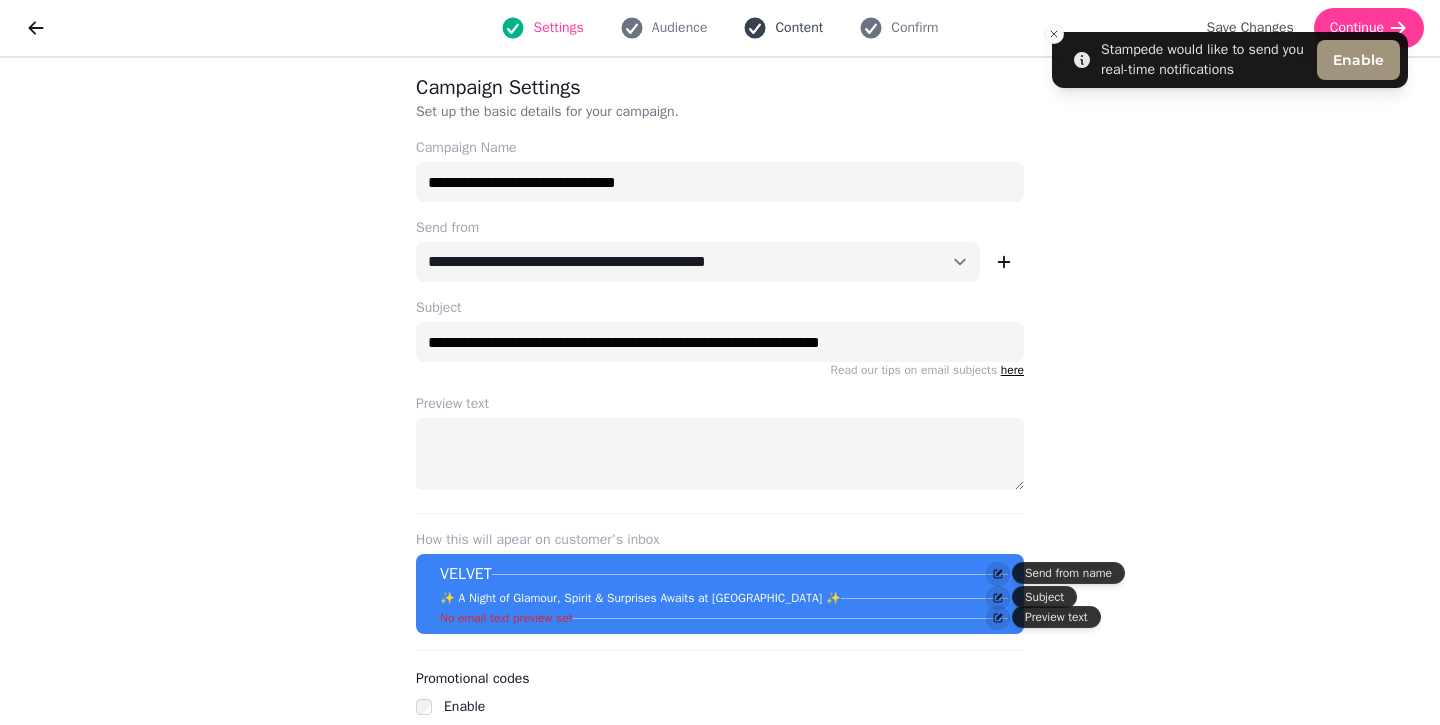 click on "Content" at bounding box center [799, 28] 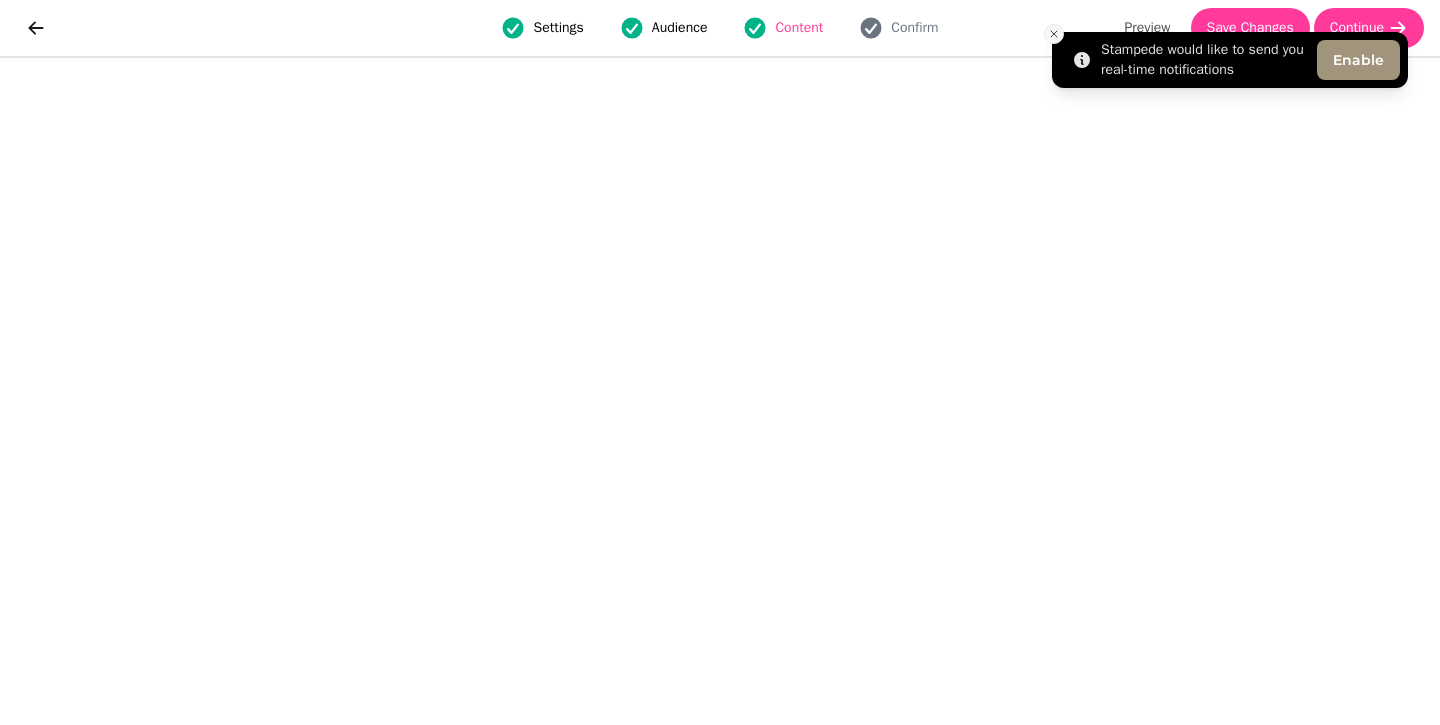 click 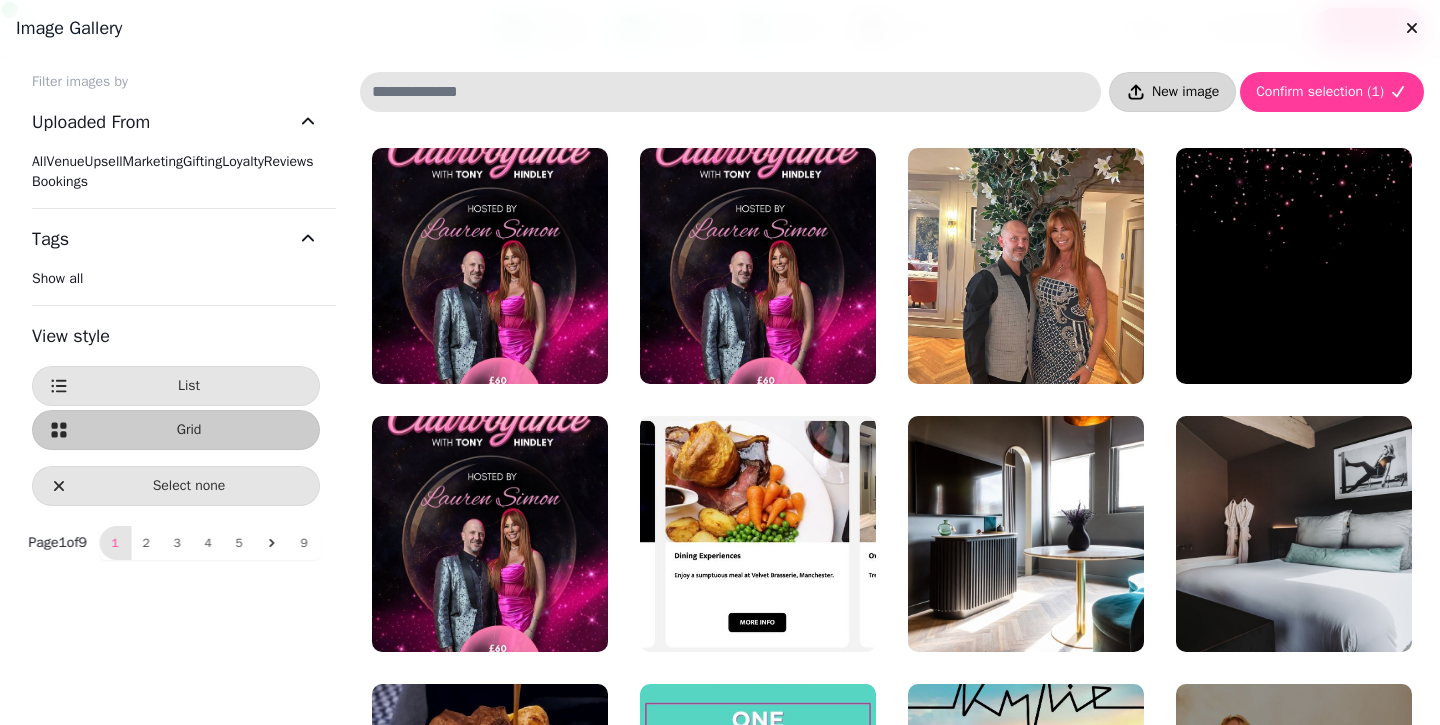 click on "New image" at bounding box center (1185, 92) 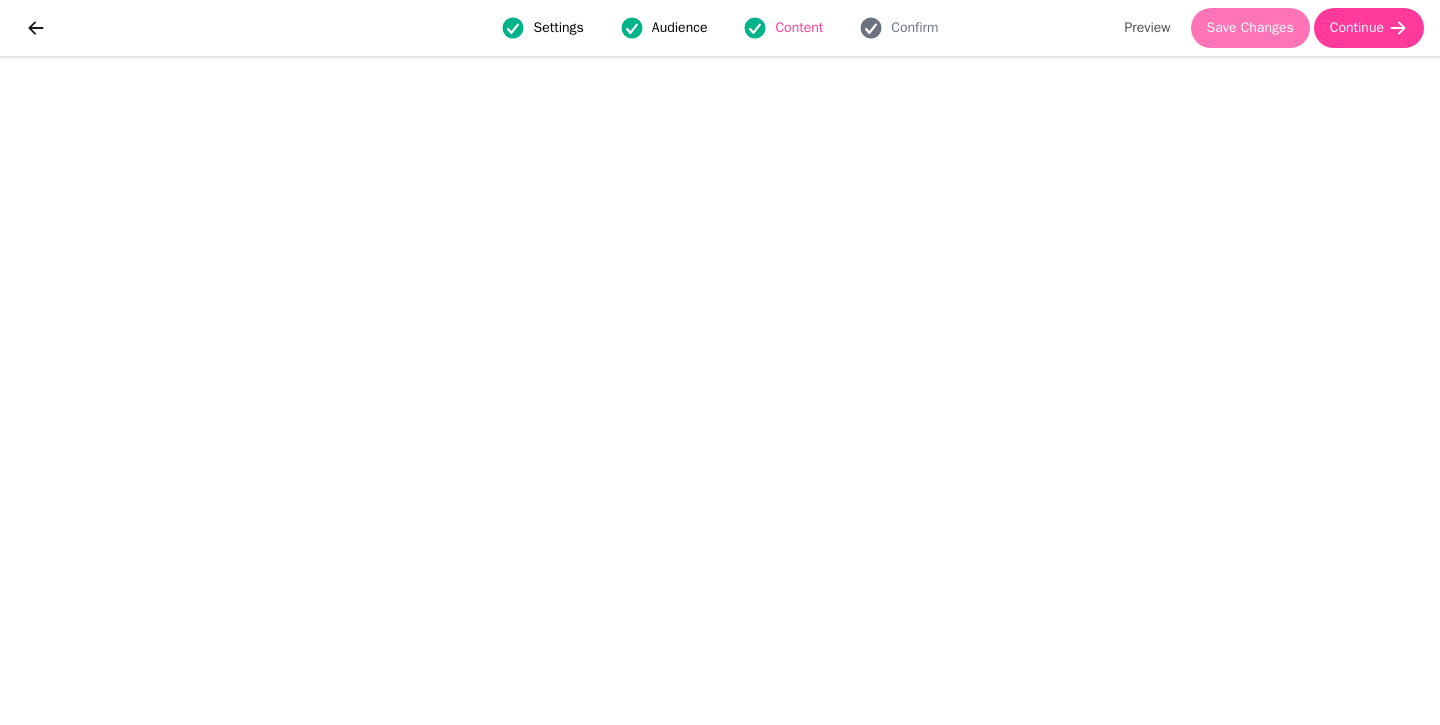 click on "Save Changes" at bounding box center (1250, 28) 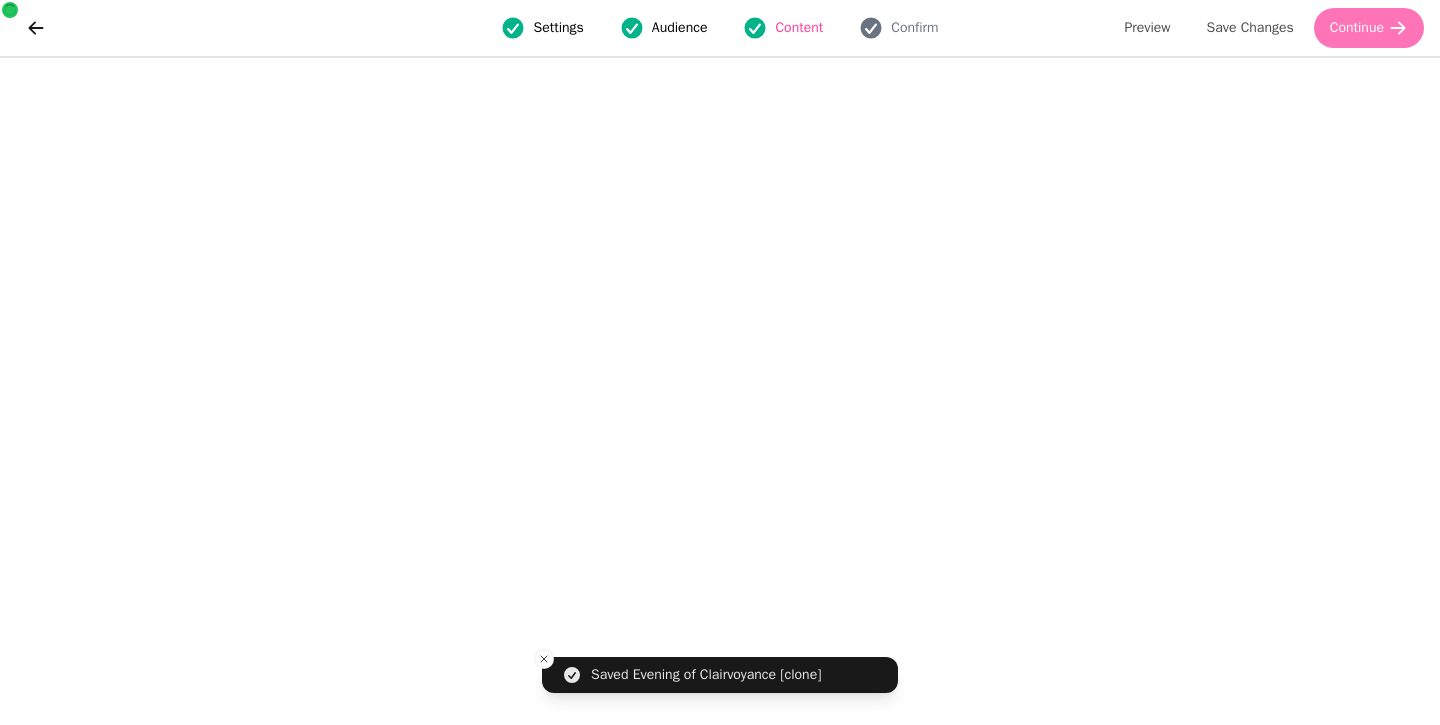click on "Continue" at bounding box center (1357, 28) 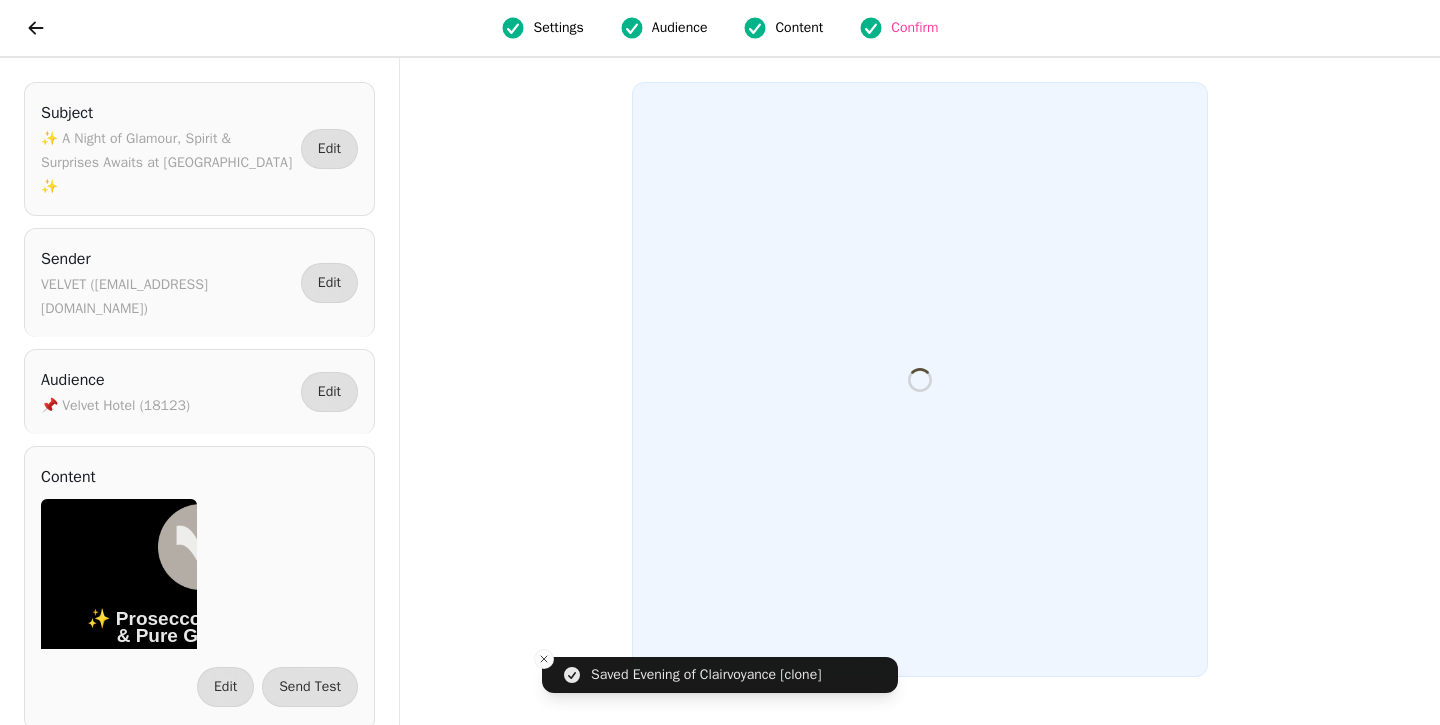 scroll, scrollTop: 0, scrollLeft: 0, axis: both 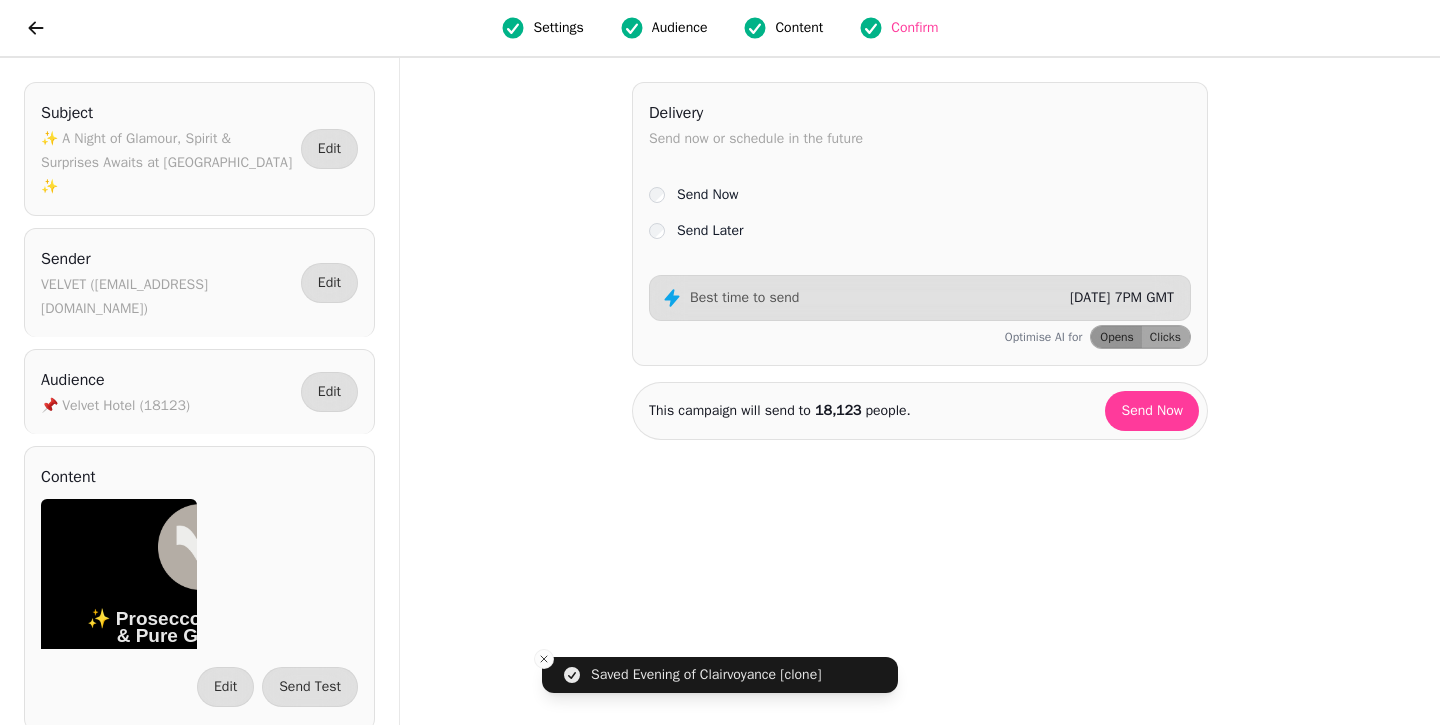 click on "Send Later" at bounding box center (710, 231) 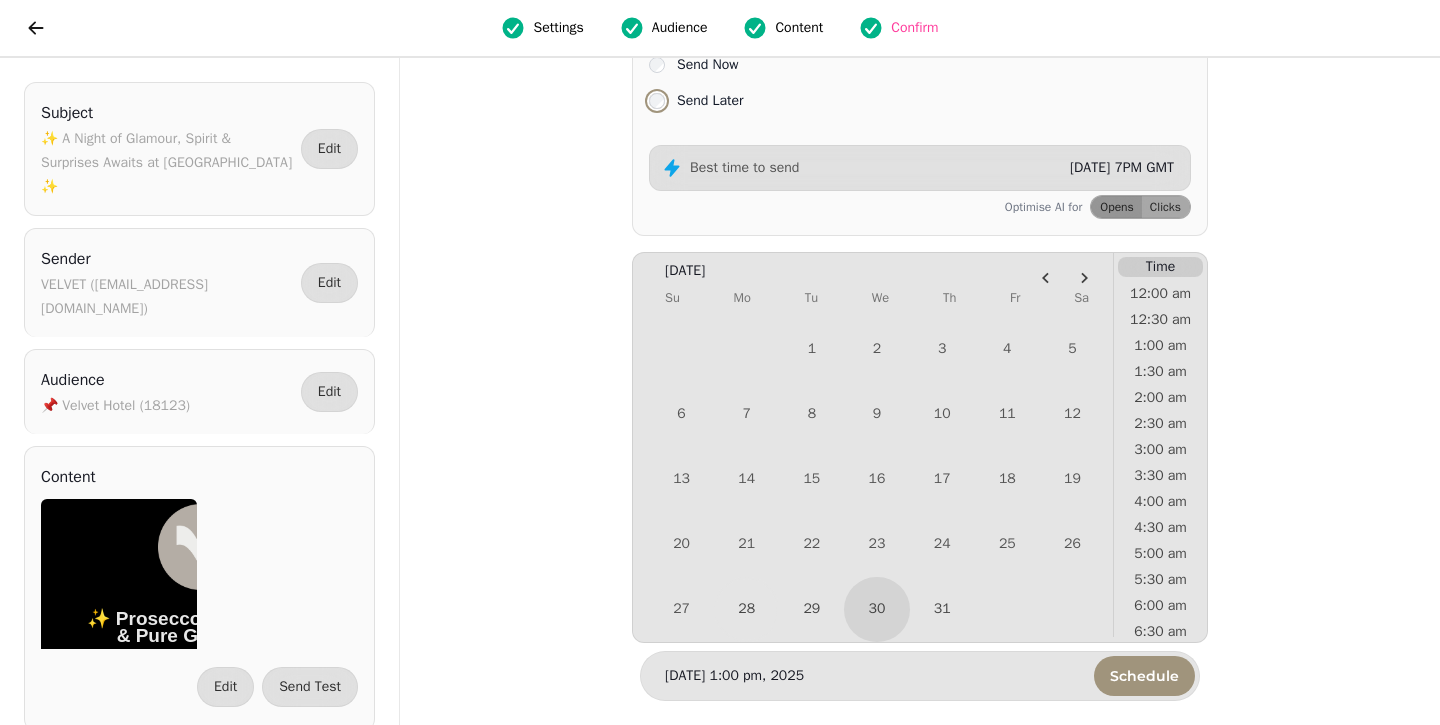 scroll, scrollTop: 157, scrollLeft: 0, axis: vertical 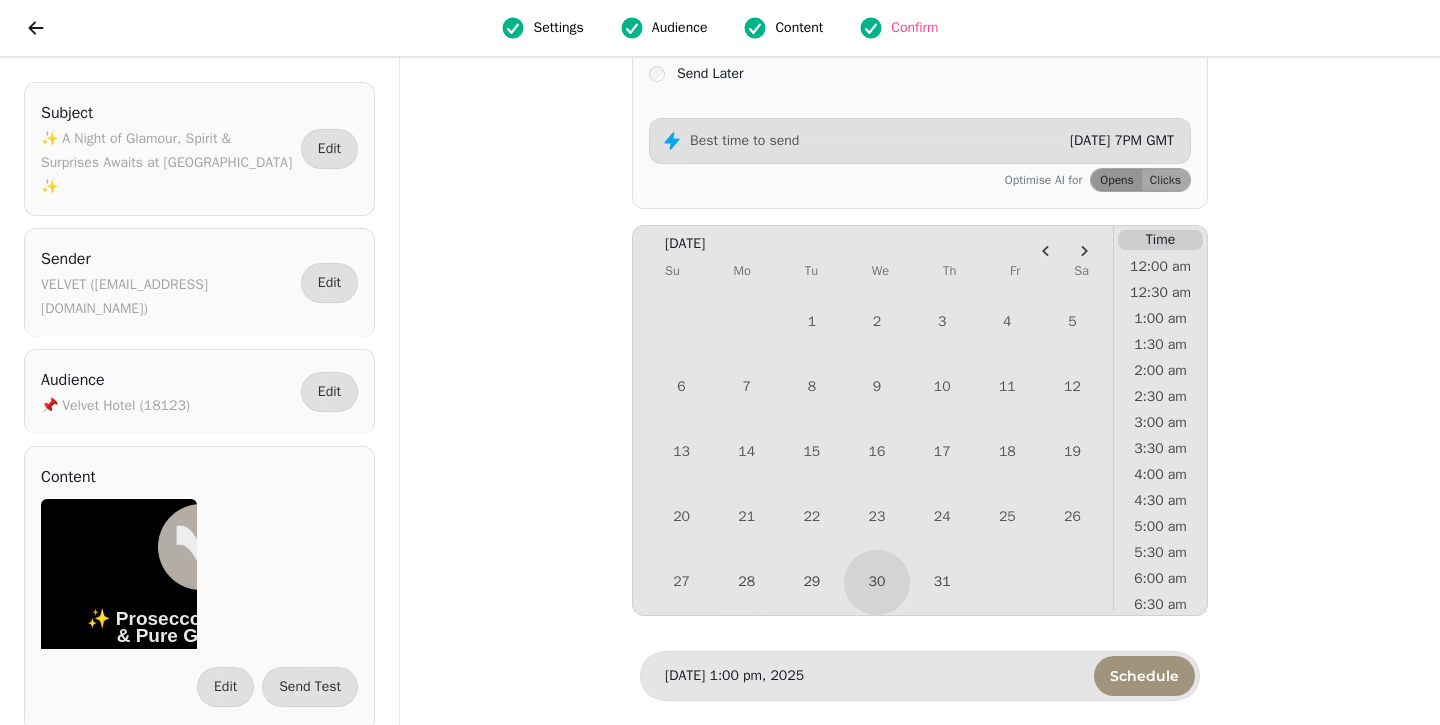 click on "Sa" at bounding box center [1081, 271] 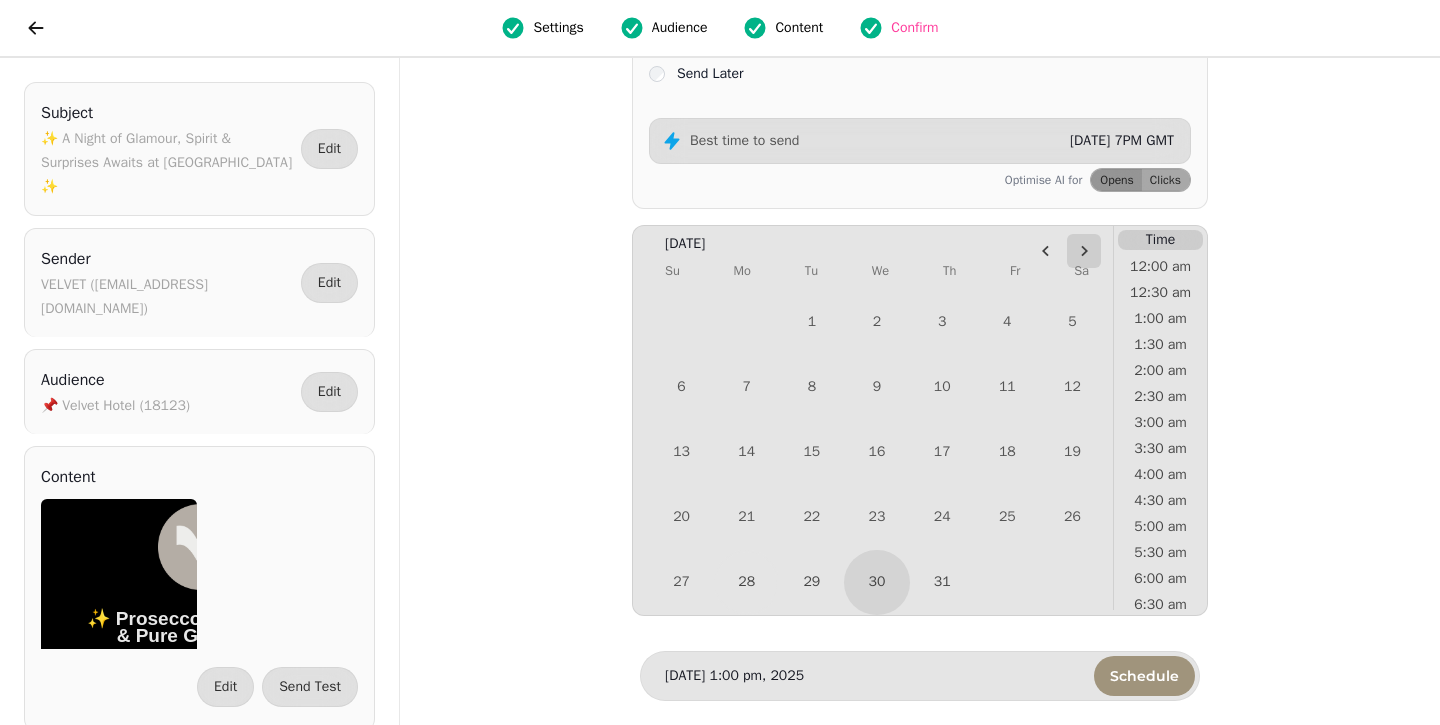 click 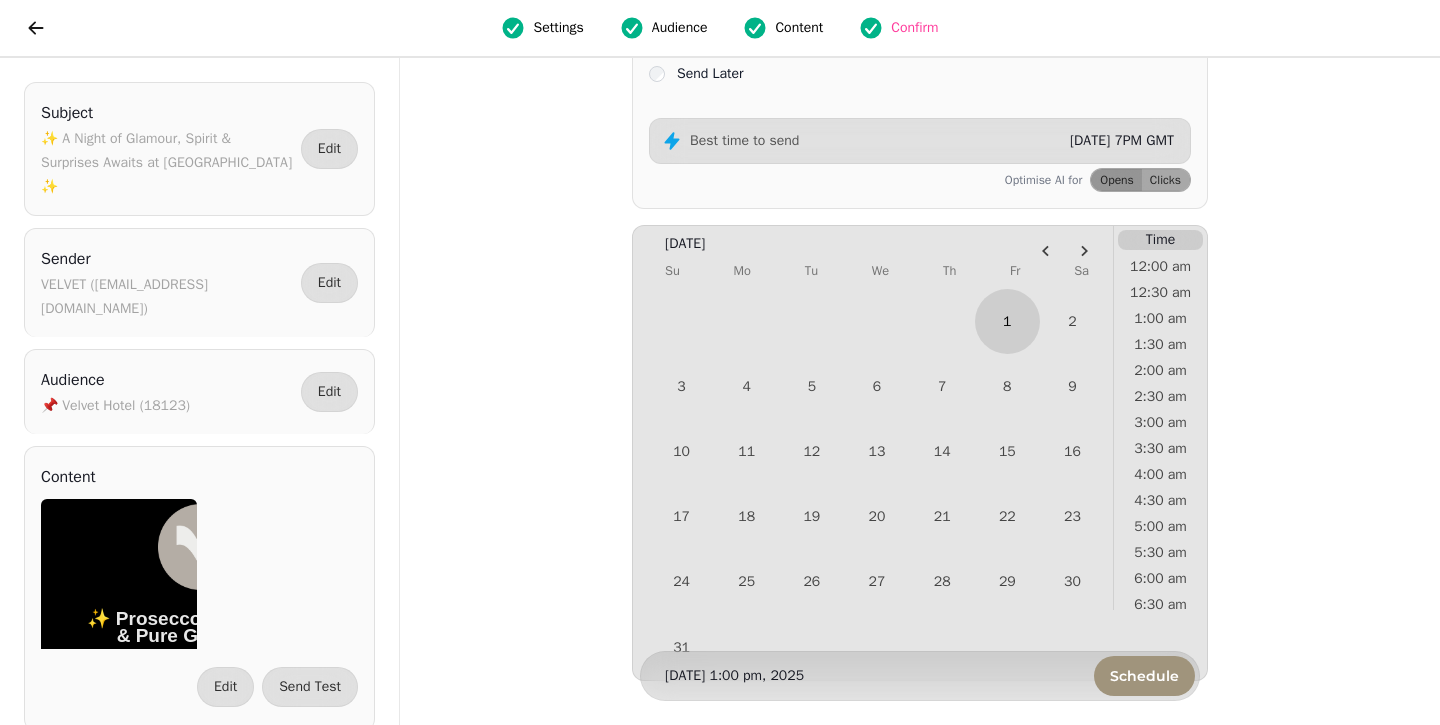click on "1" at bounding box center [1007, 321] 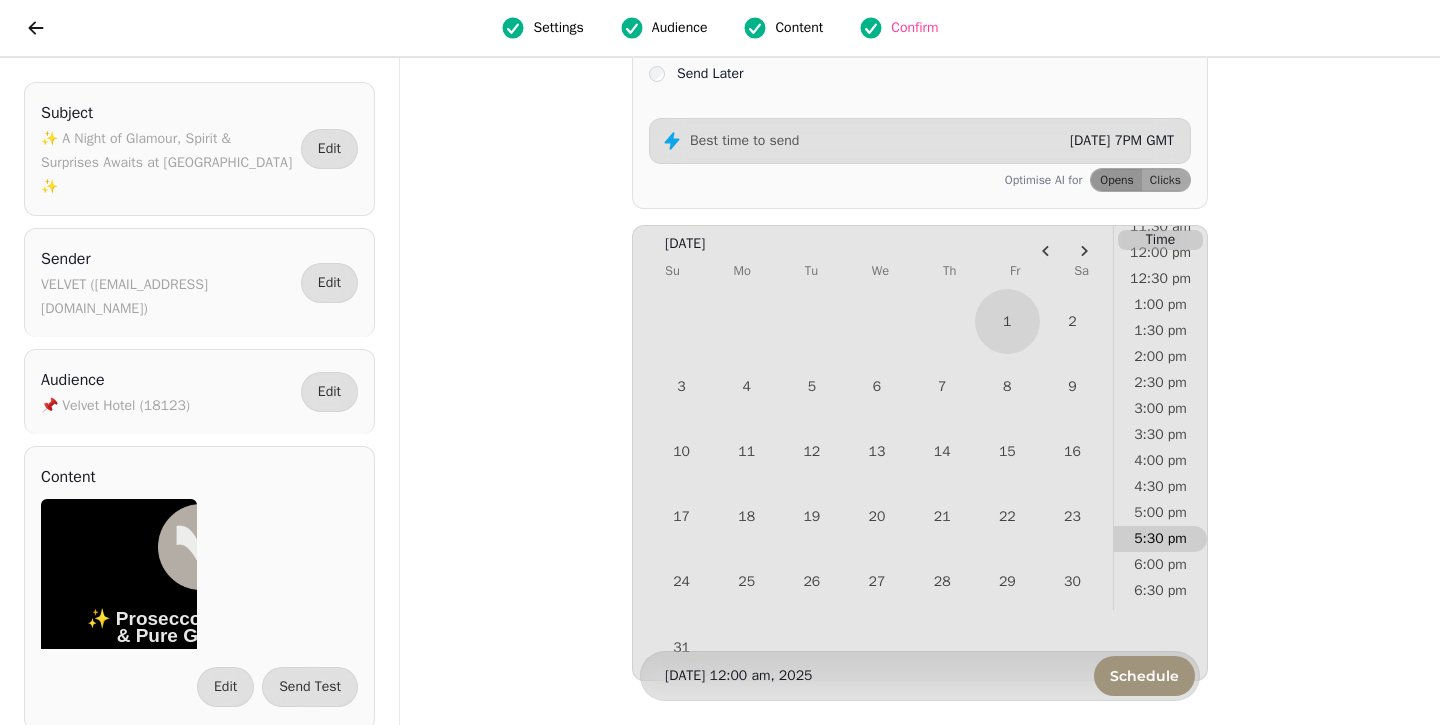scroll, scrollTop: 906, scrollLeft: 0, axis: vertical 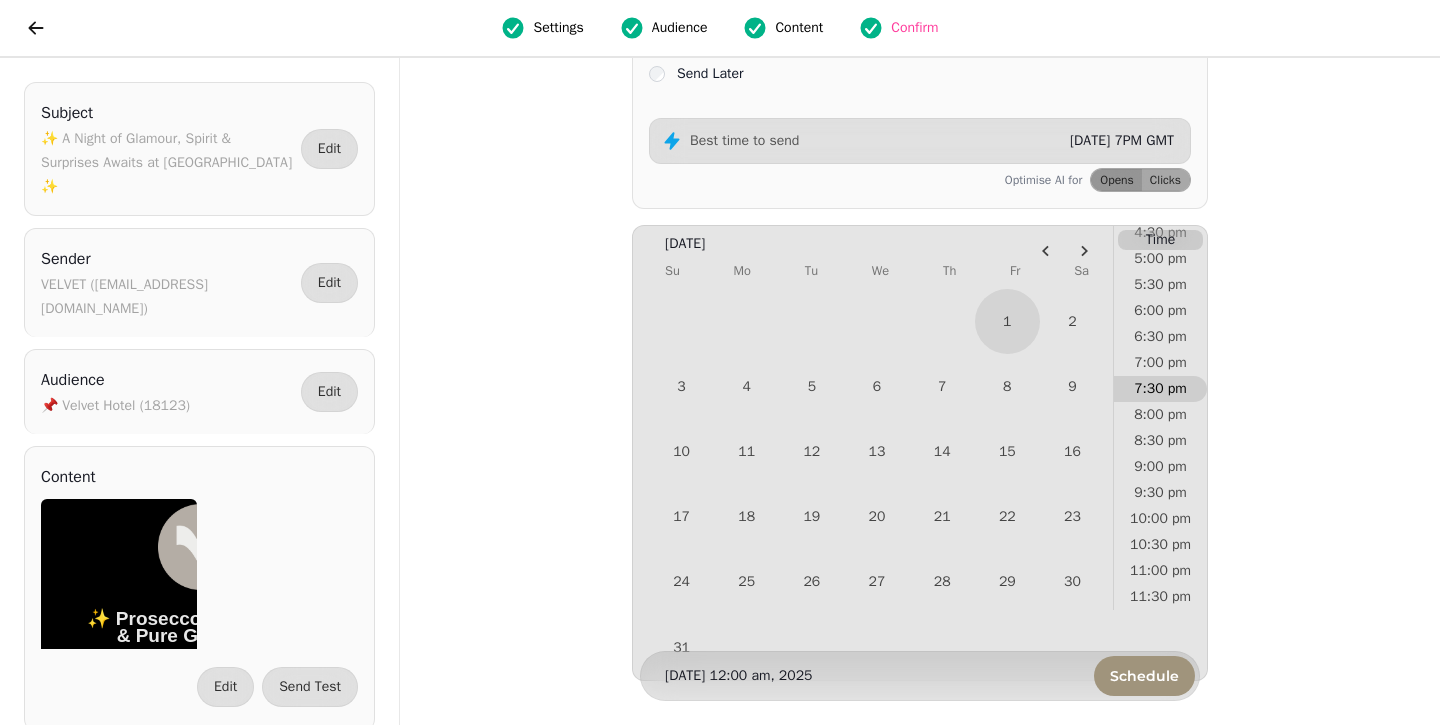 click on "7:30 pm" at bounding box center [1160, 389] 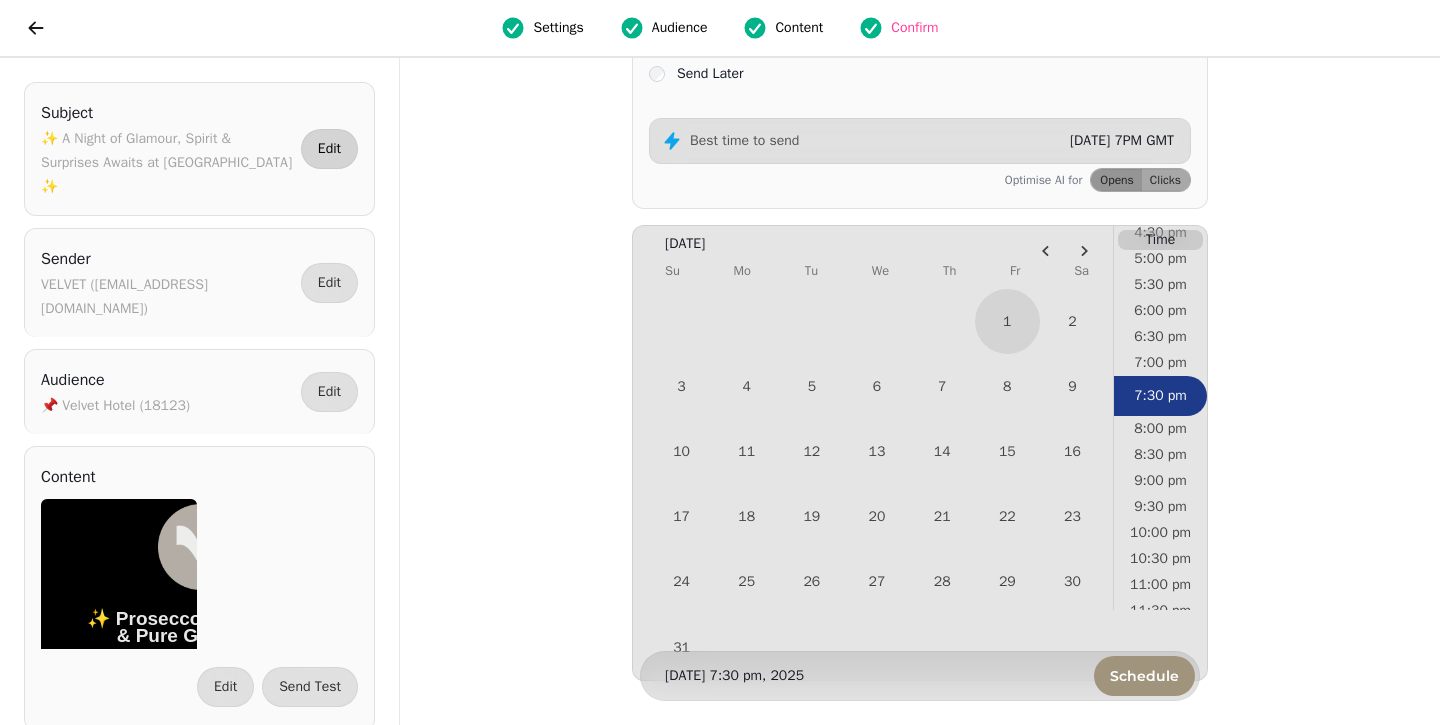 click on "Edit" at bounding box center [329, 149] 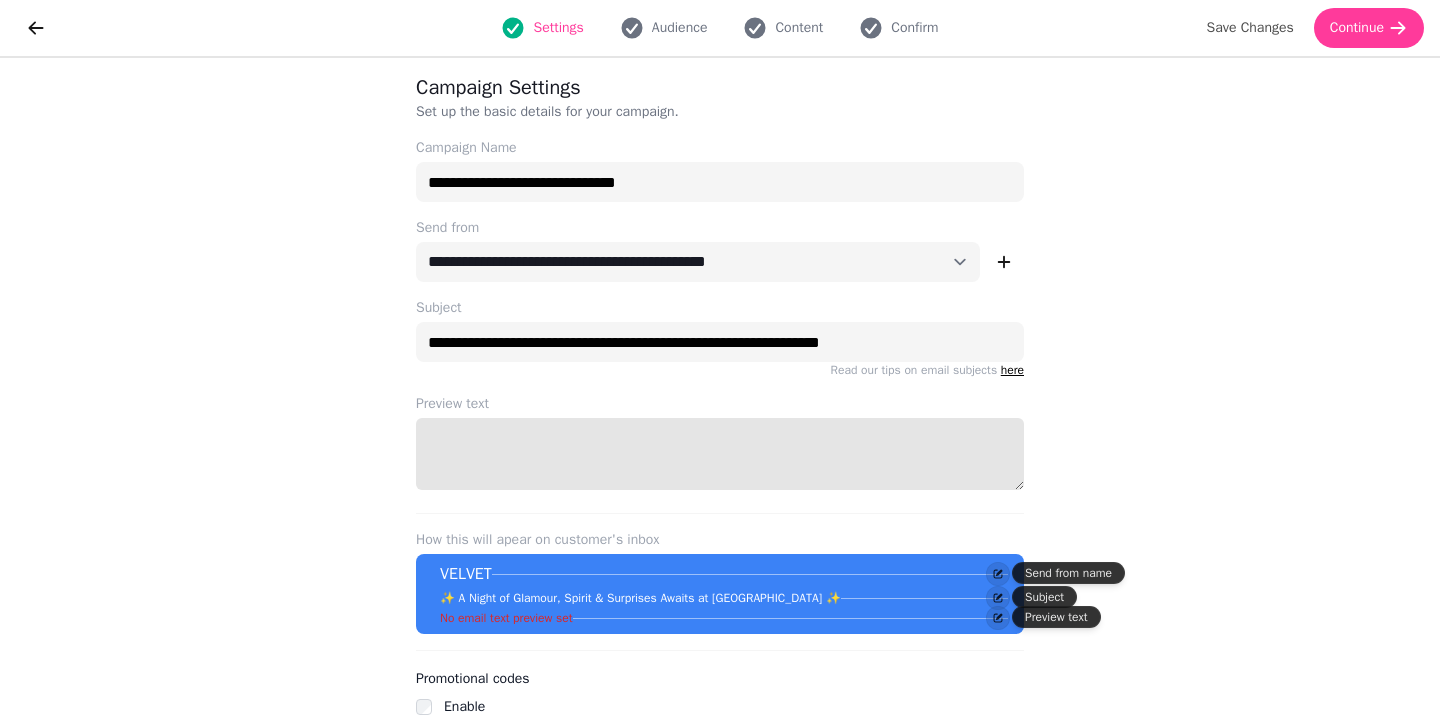 click on "Preview text" at bounding box center [720, 454] 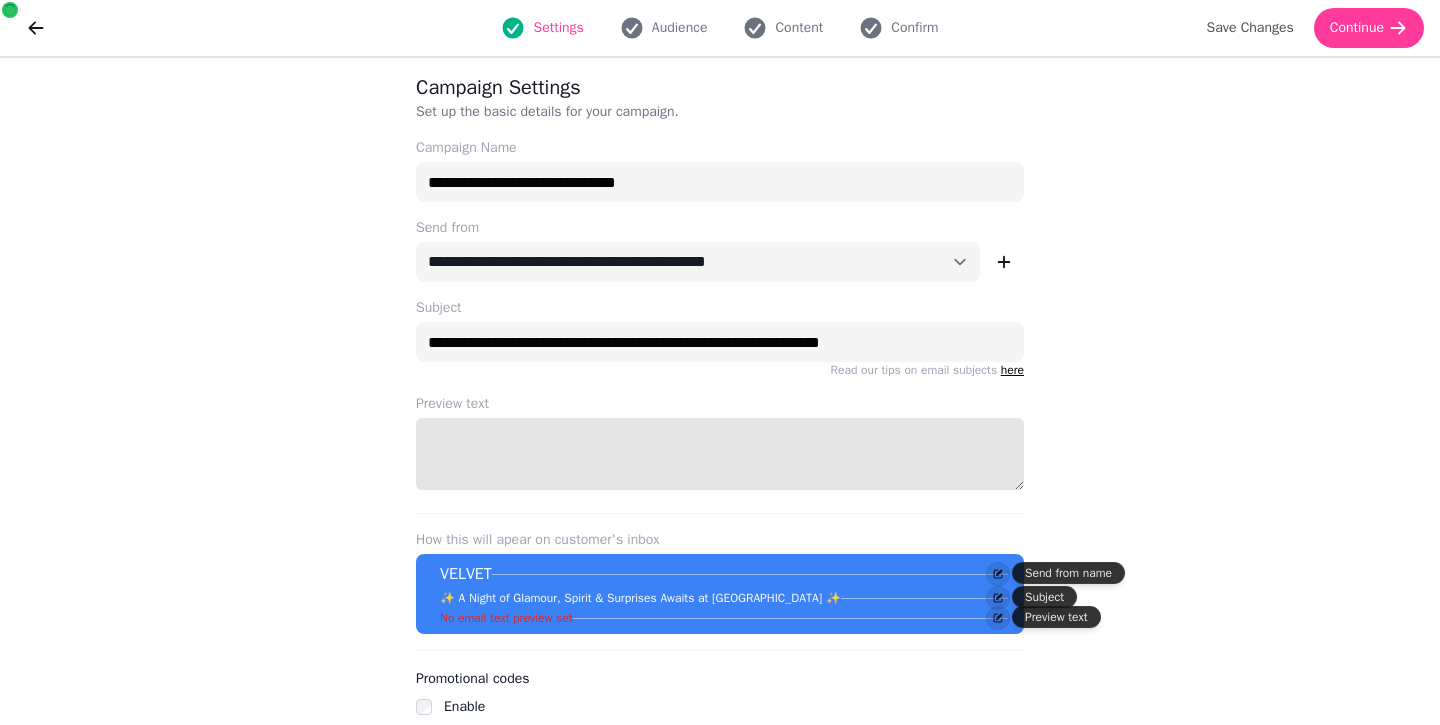 paste on "**********" 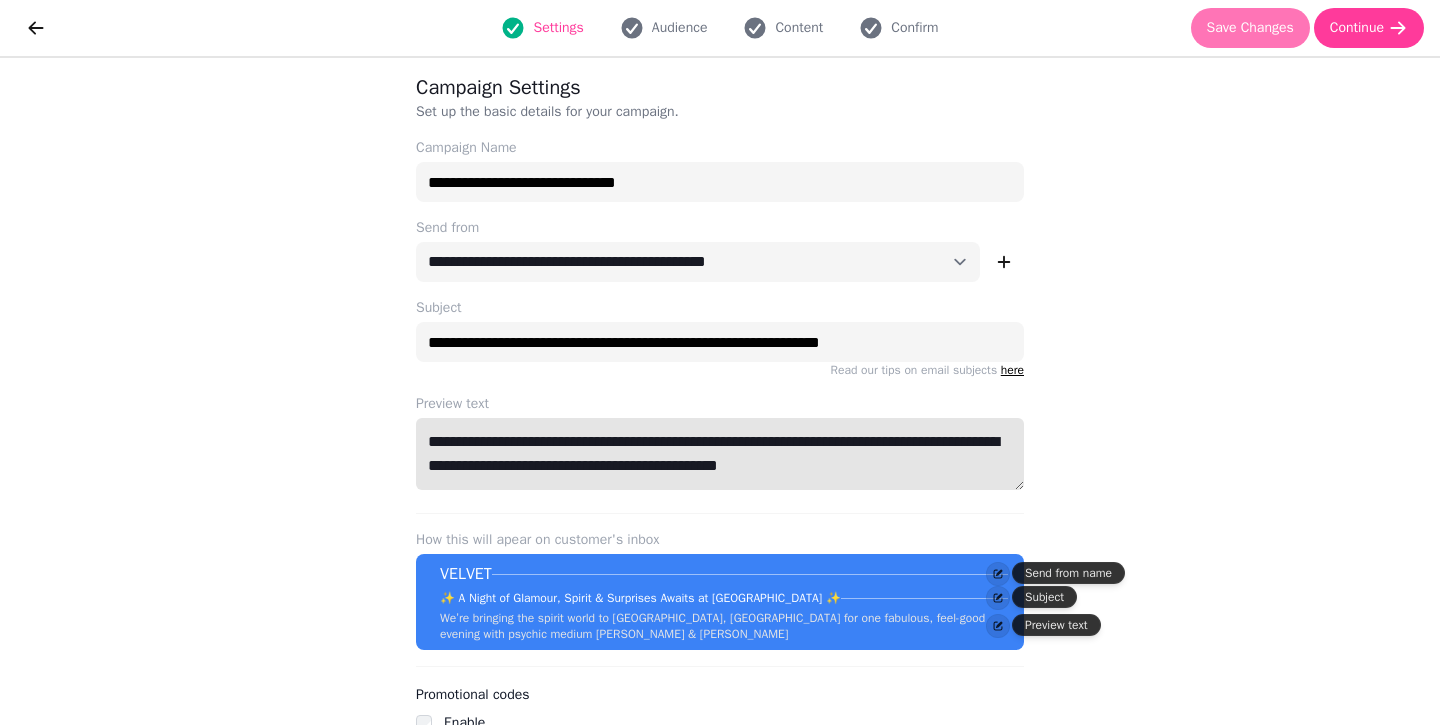 type on "**********" 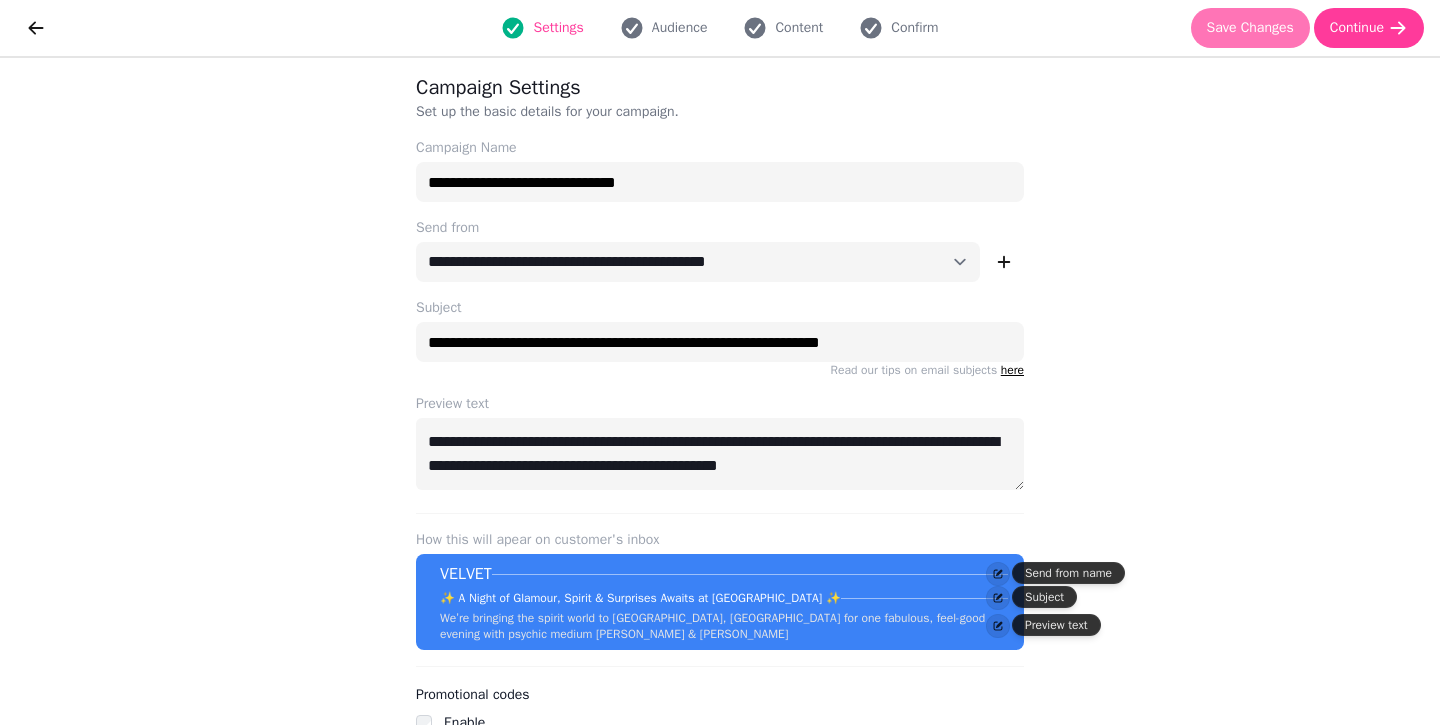 click on "Save Changes" at bounding box center [1250, 28] 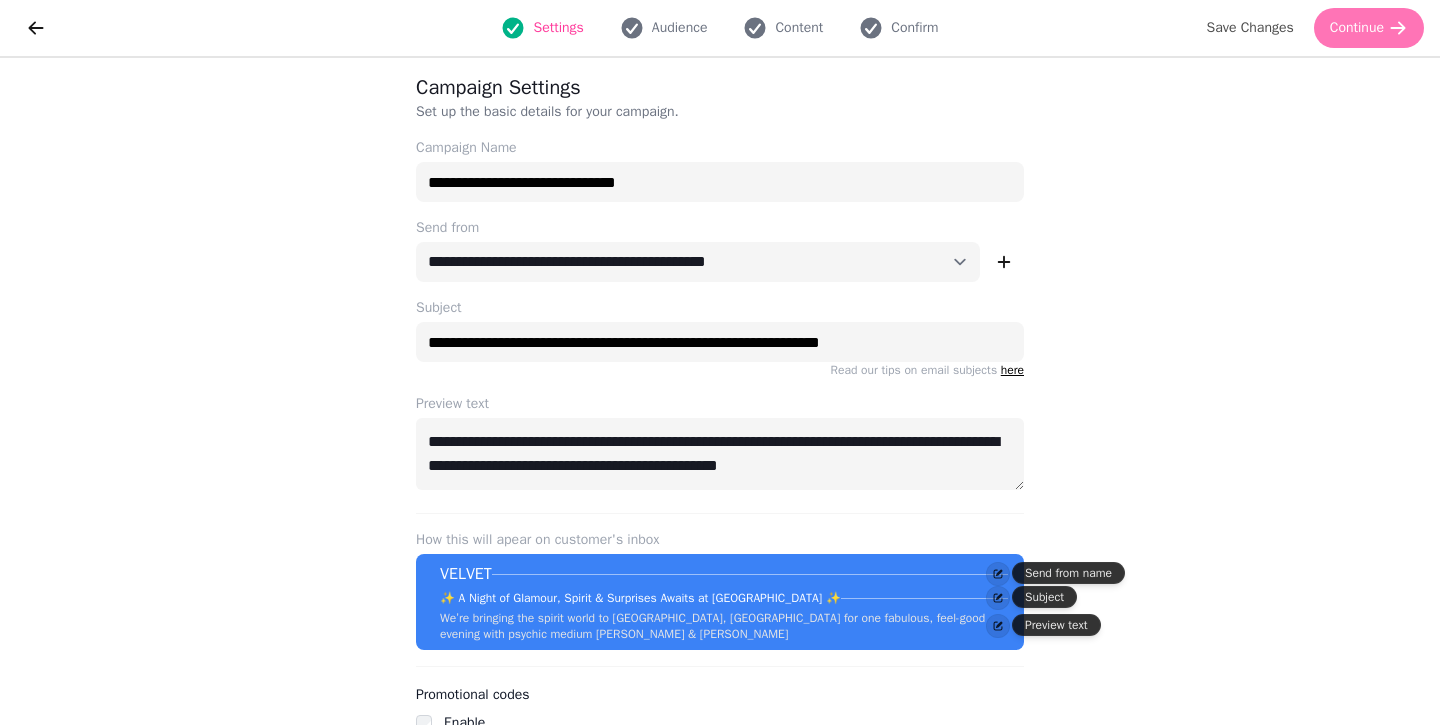 click on "Continue" at bounding box center (1357, 28) 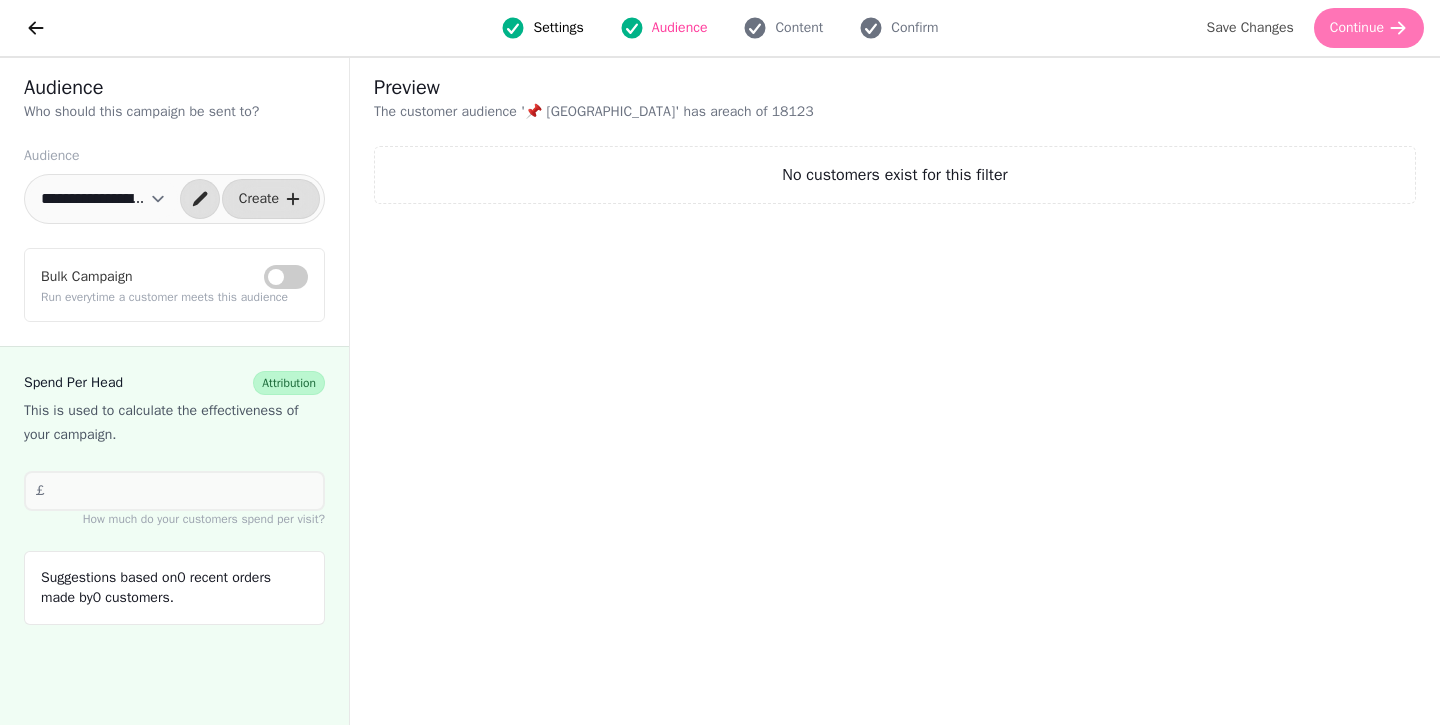 click on "Continue" at bounding box center [1357, 28] 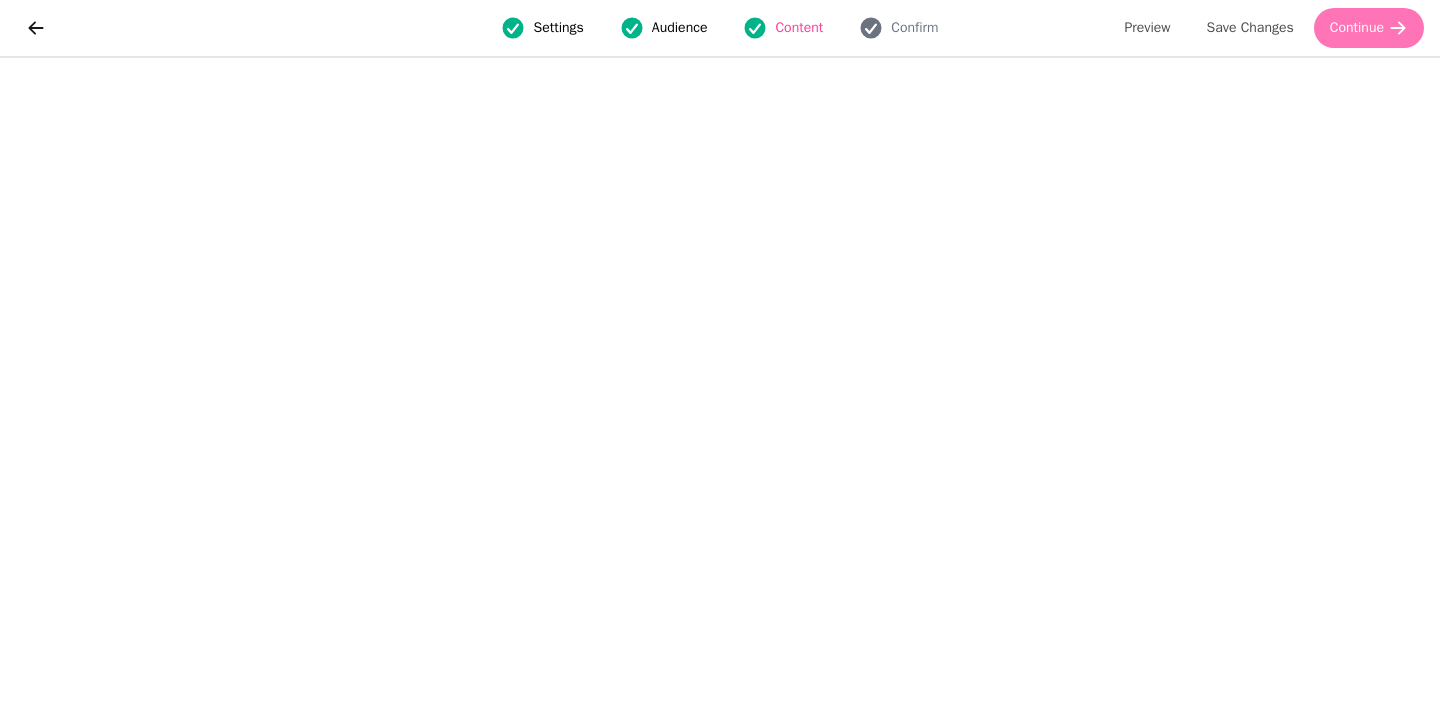 click on "Continue" at bounding box center (1357, 28) 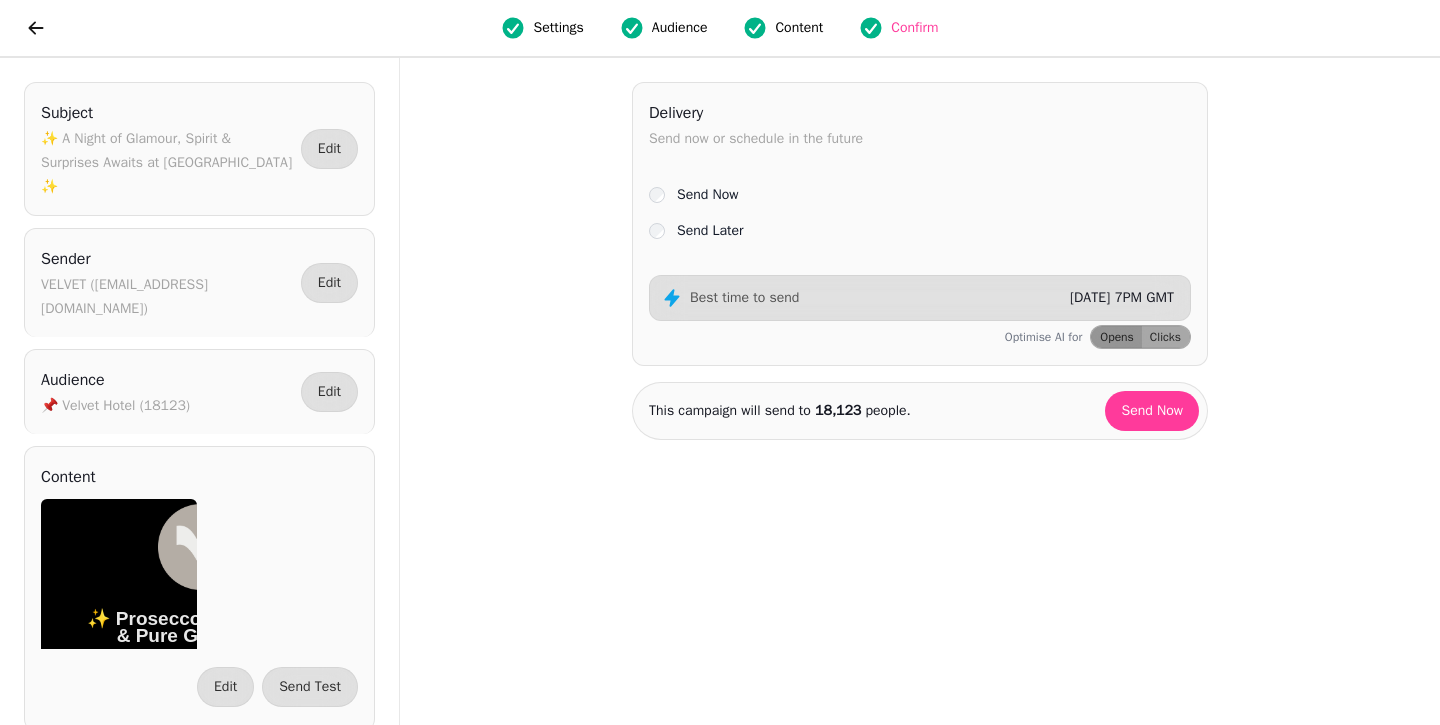 scroll, scrollTop: 0, scrollLeft: 0, axis: both 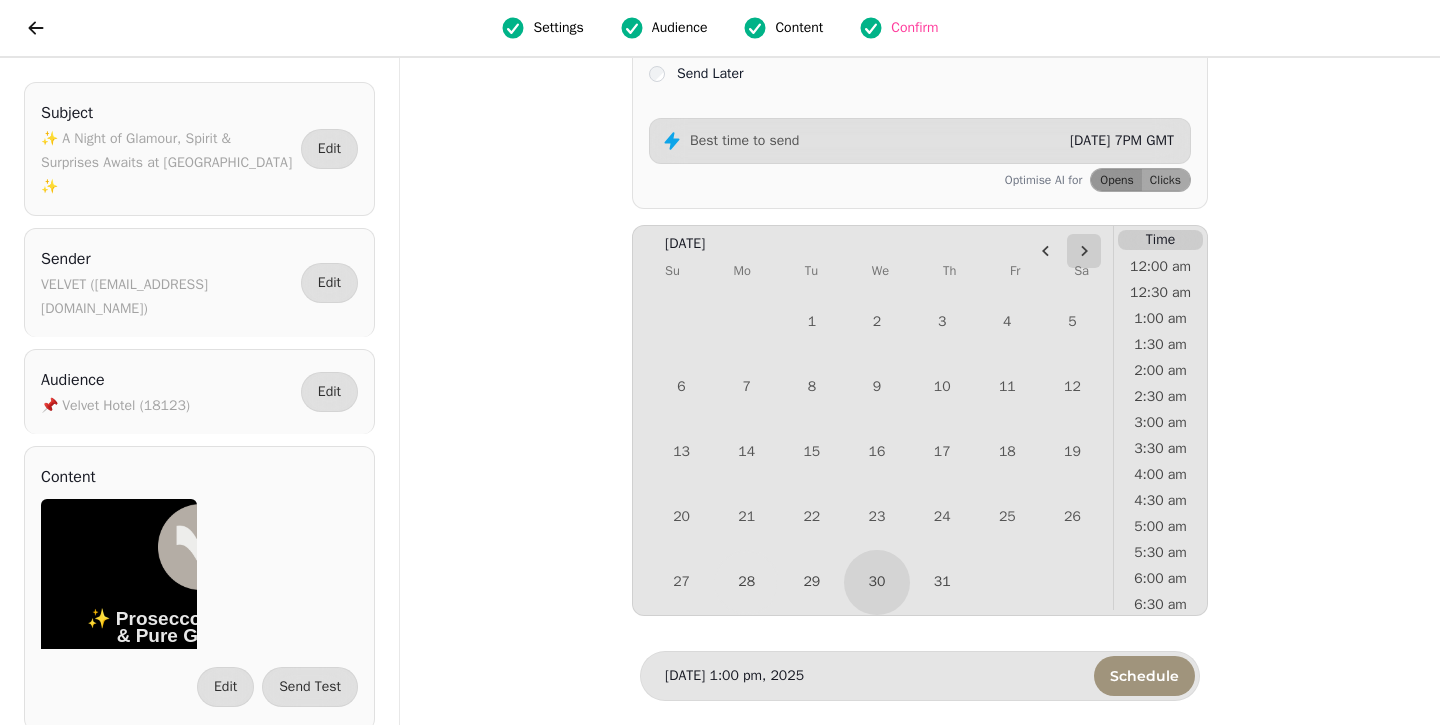 click 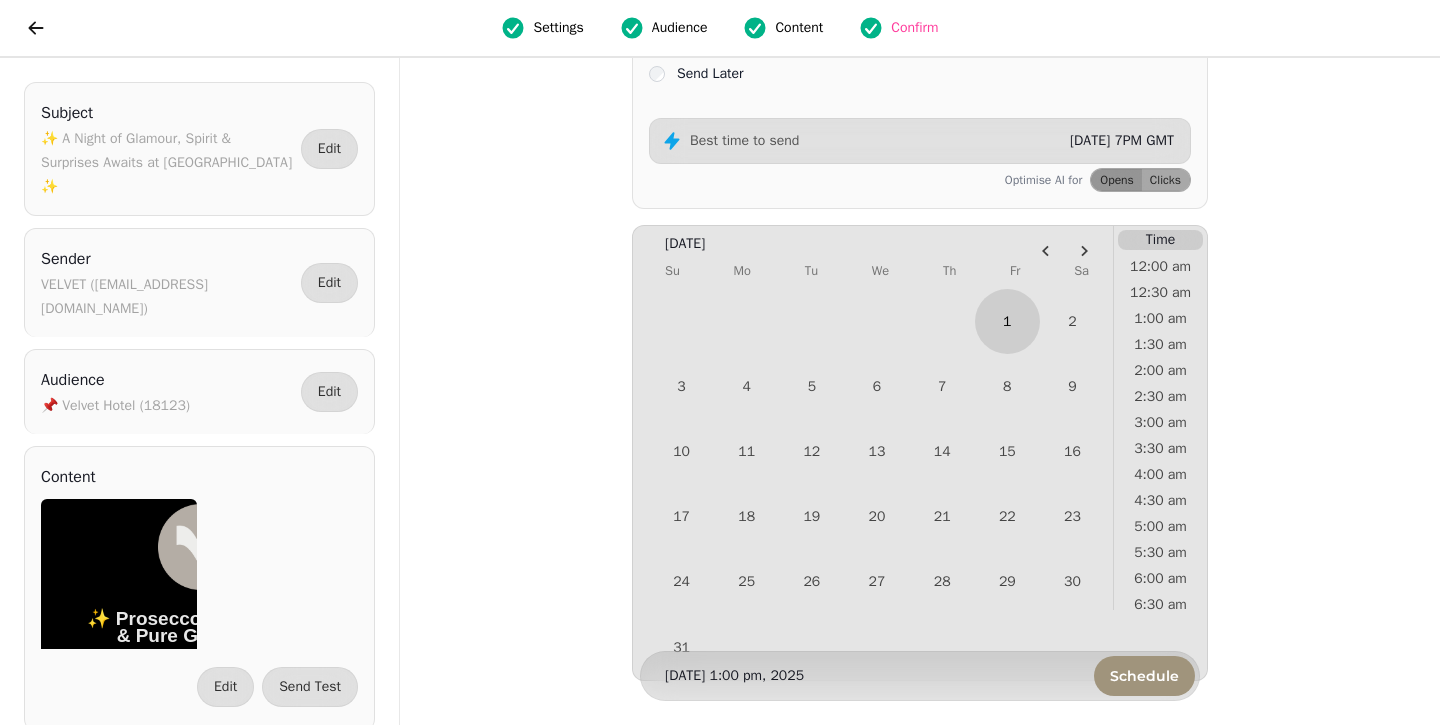 click on "1" at bounding box center [1007, 321] 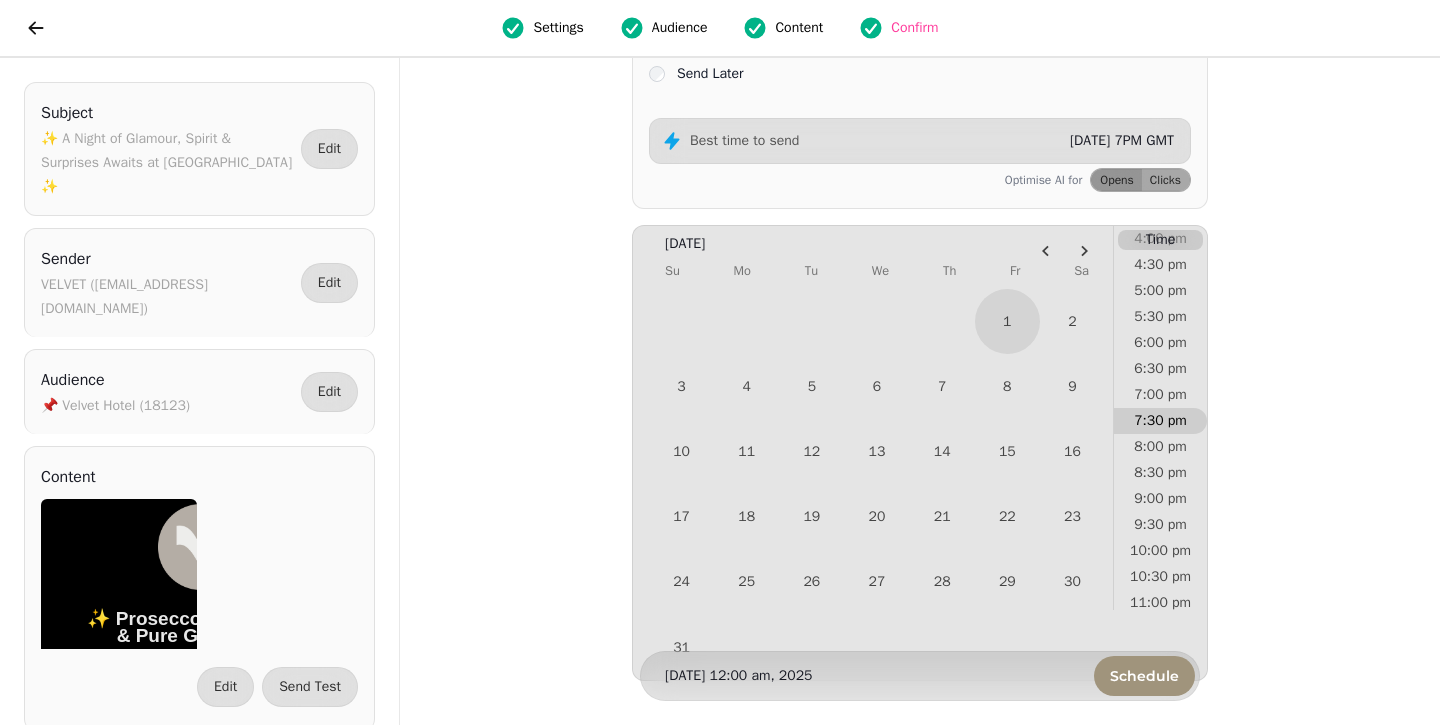 click on "7:30 pm" at bounding box center [1160, 421] 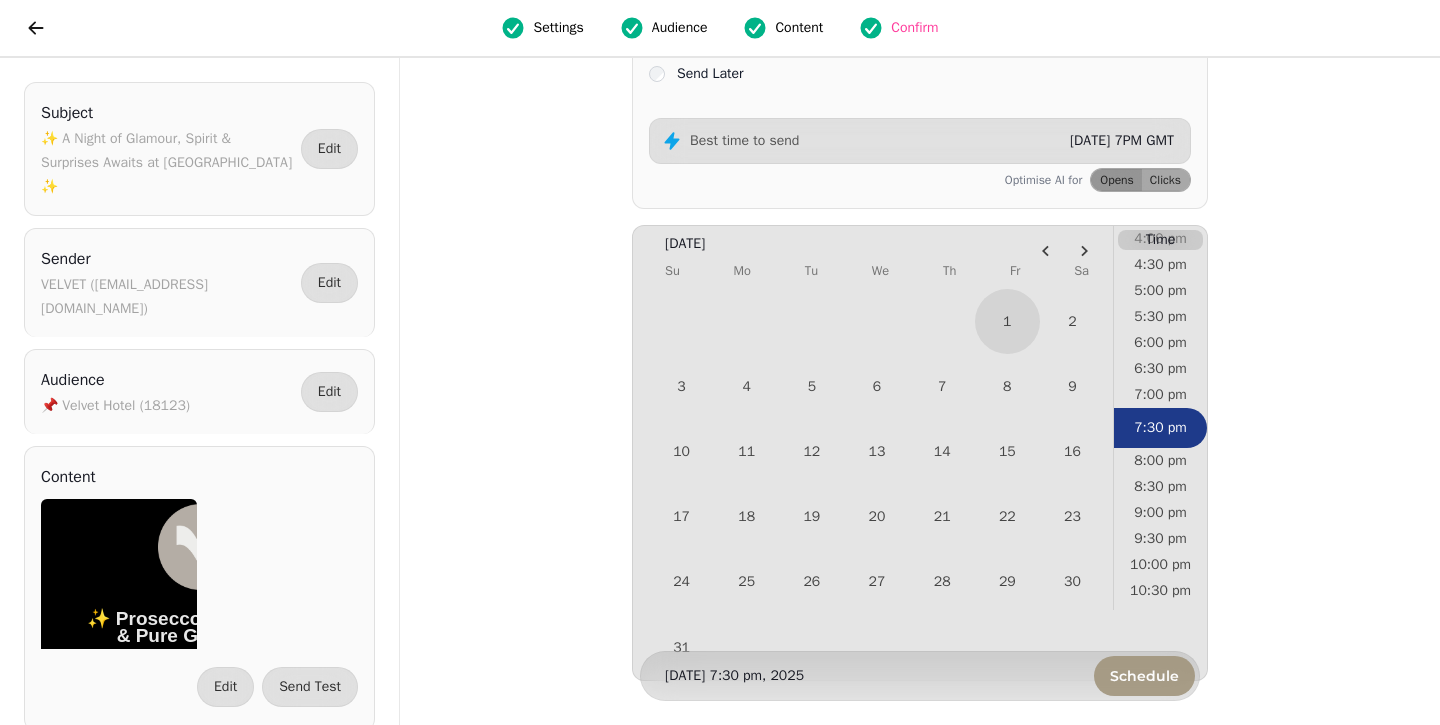 click on "Schedule" at bounding box center (1144, 676) 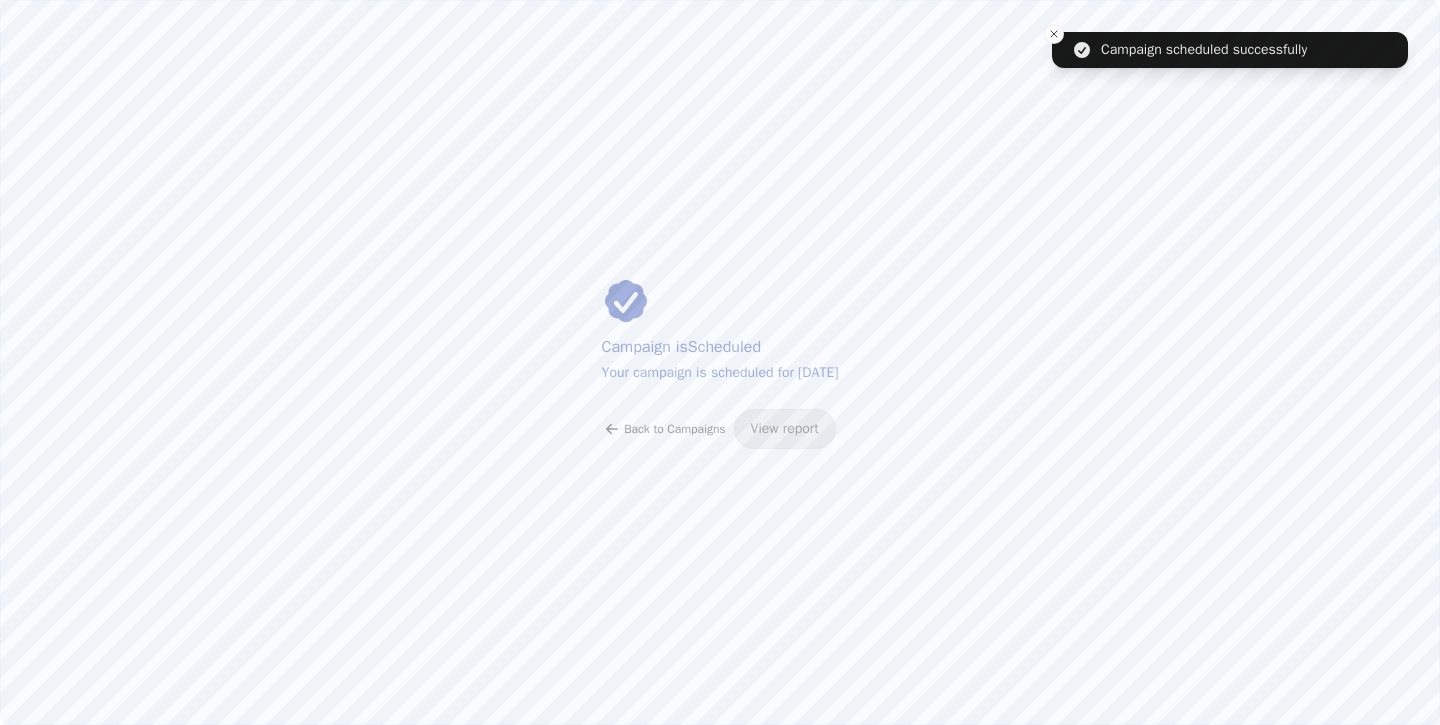 click on "Back to Campaigns" at bounding box center (674, 429) 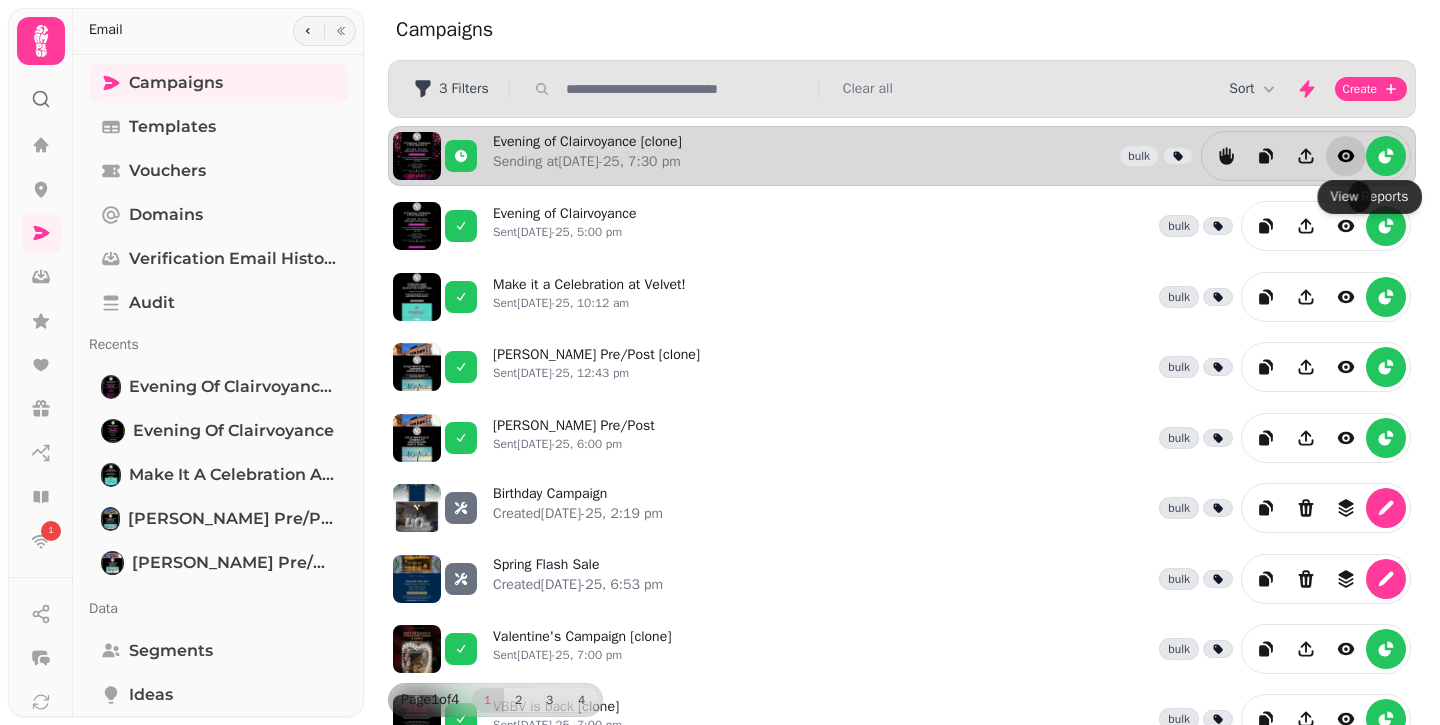 click 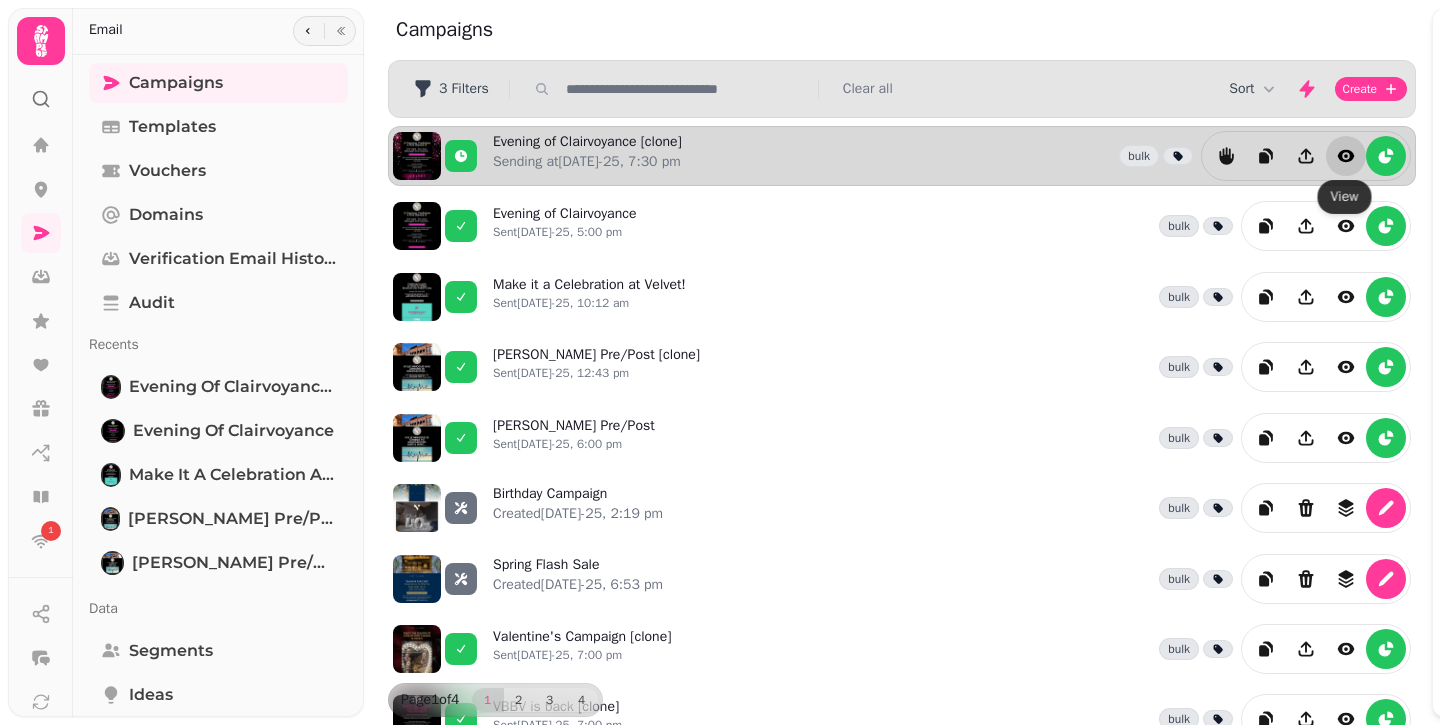 scroll, scrollTop: 0, scrollLeft: 0, axis: both 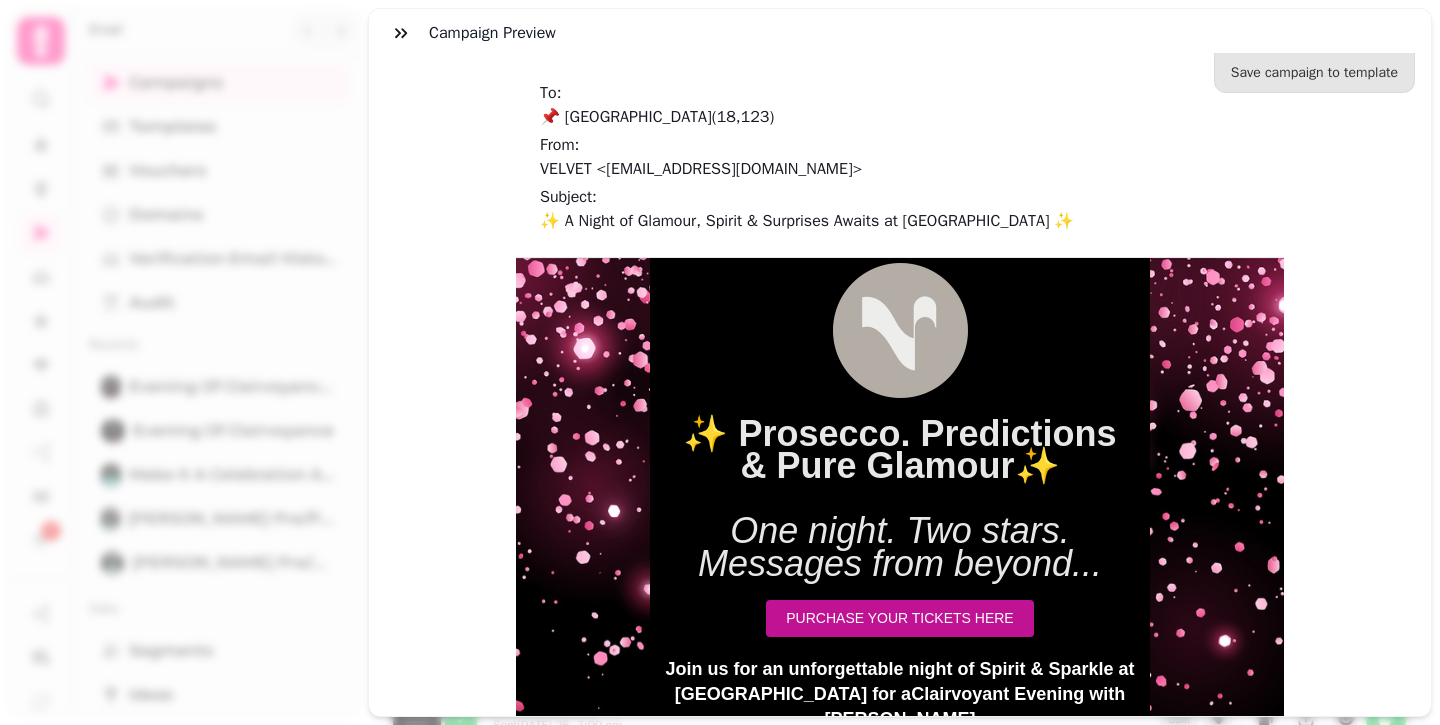 click on "PURCHASE YOUR TICKETS HERE" at bounding box center (899, 618) 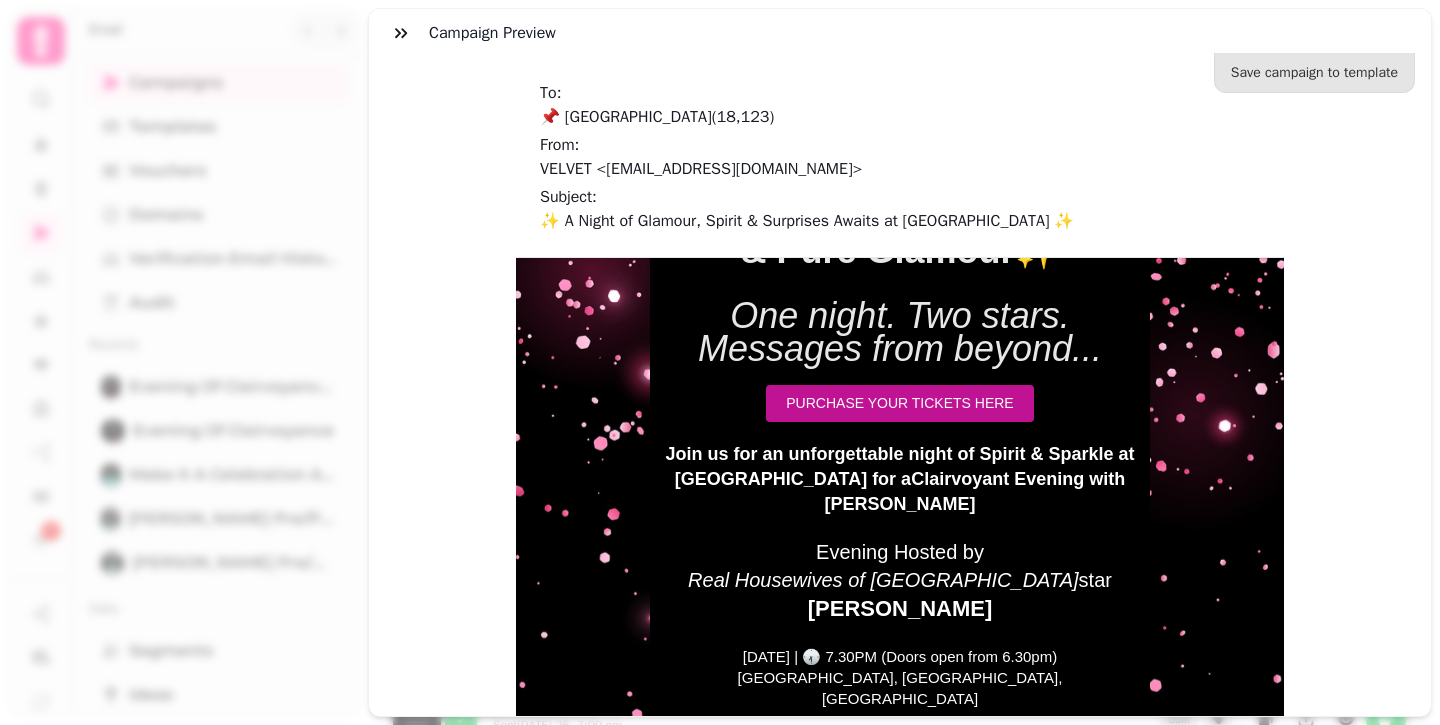 scroll, scrollTop: 243, scrollLeft: 0, axis: vertical 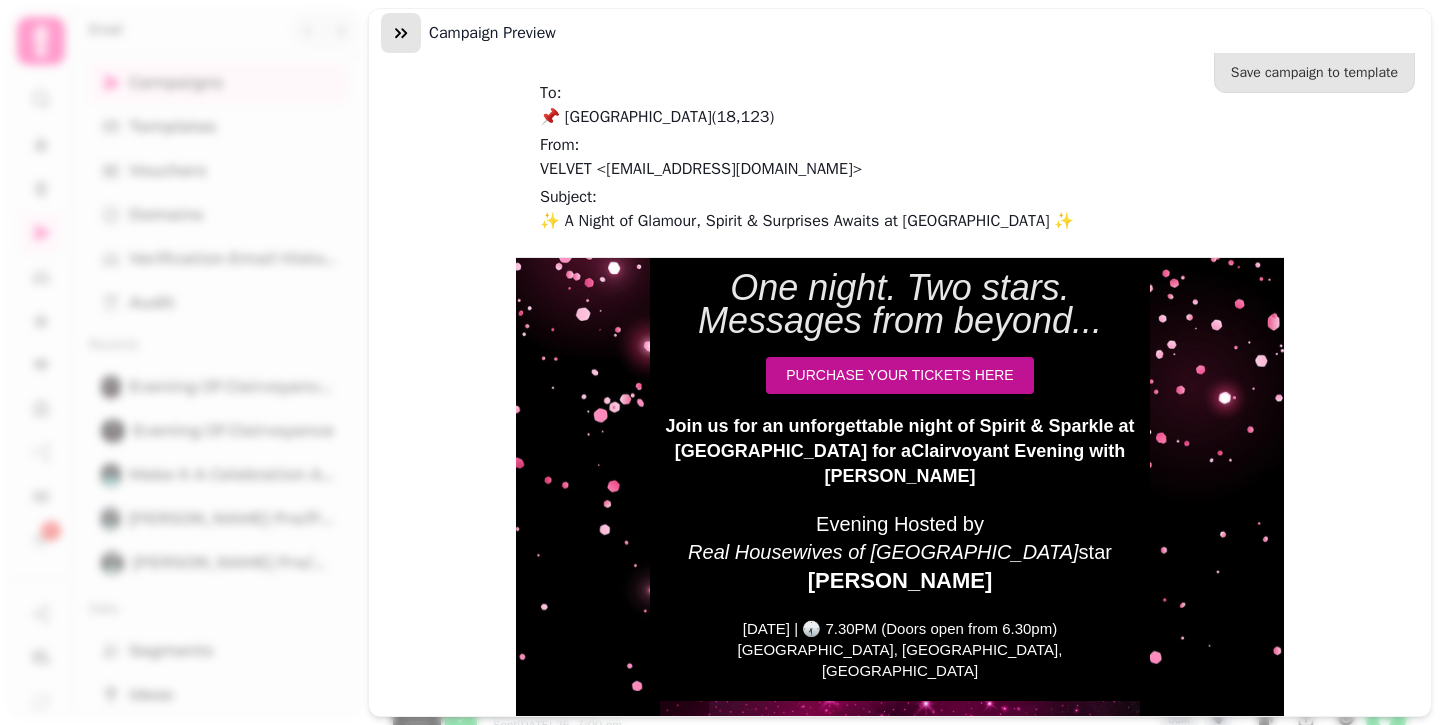 click 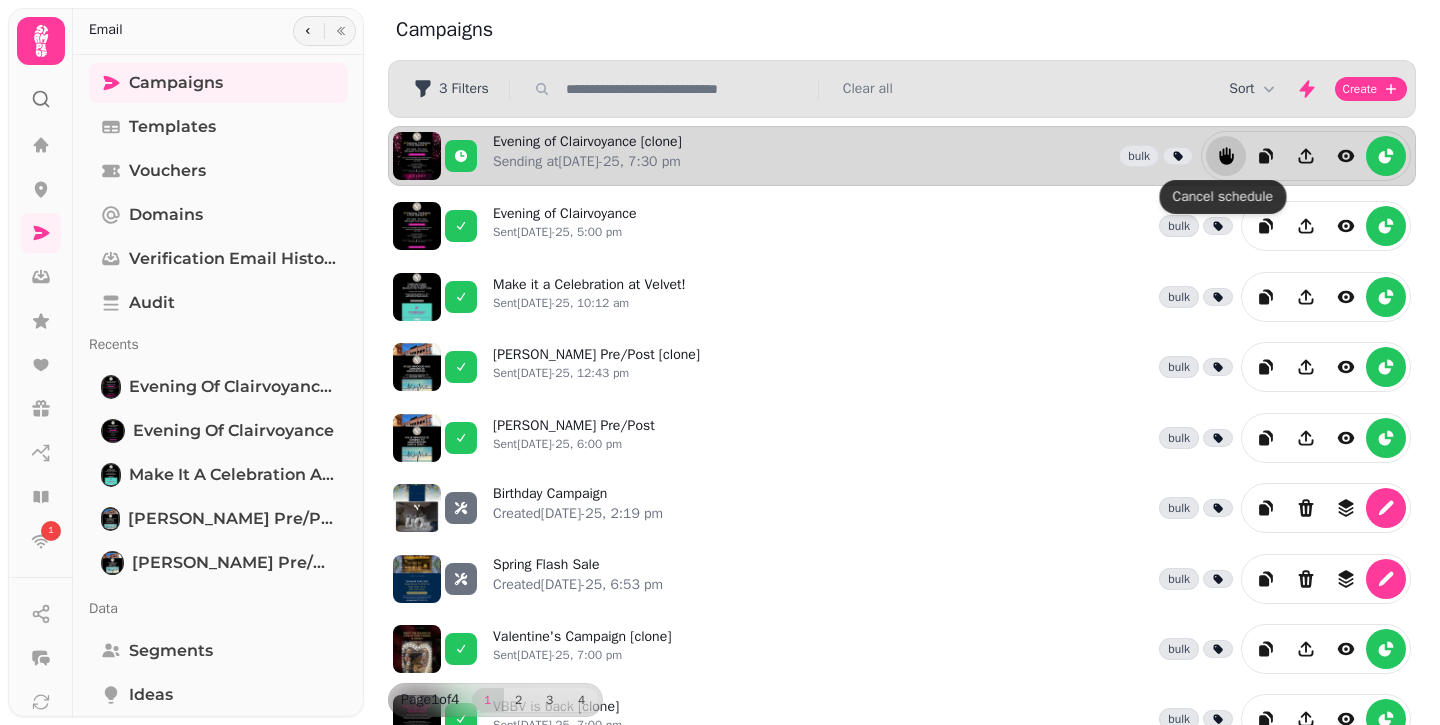 click 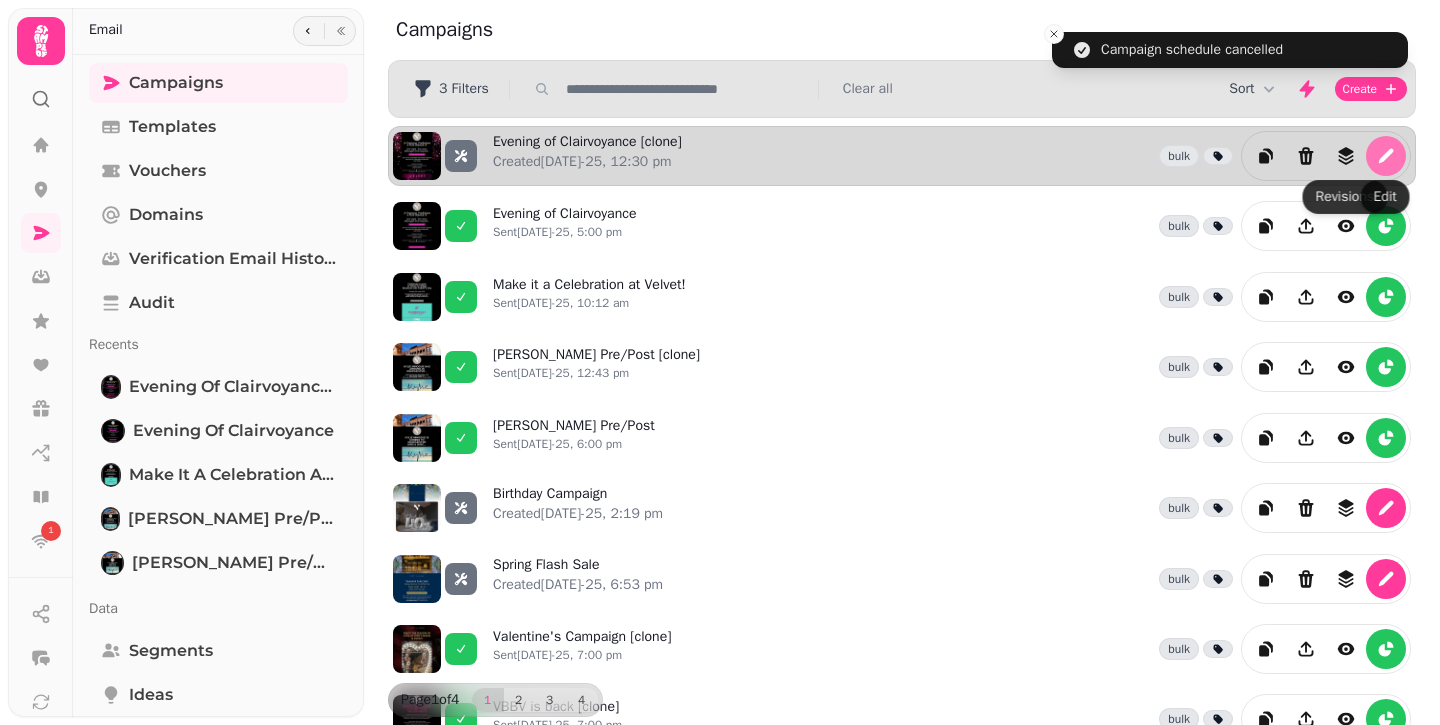 click 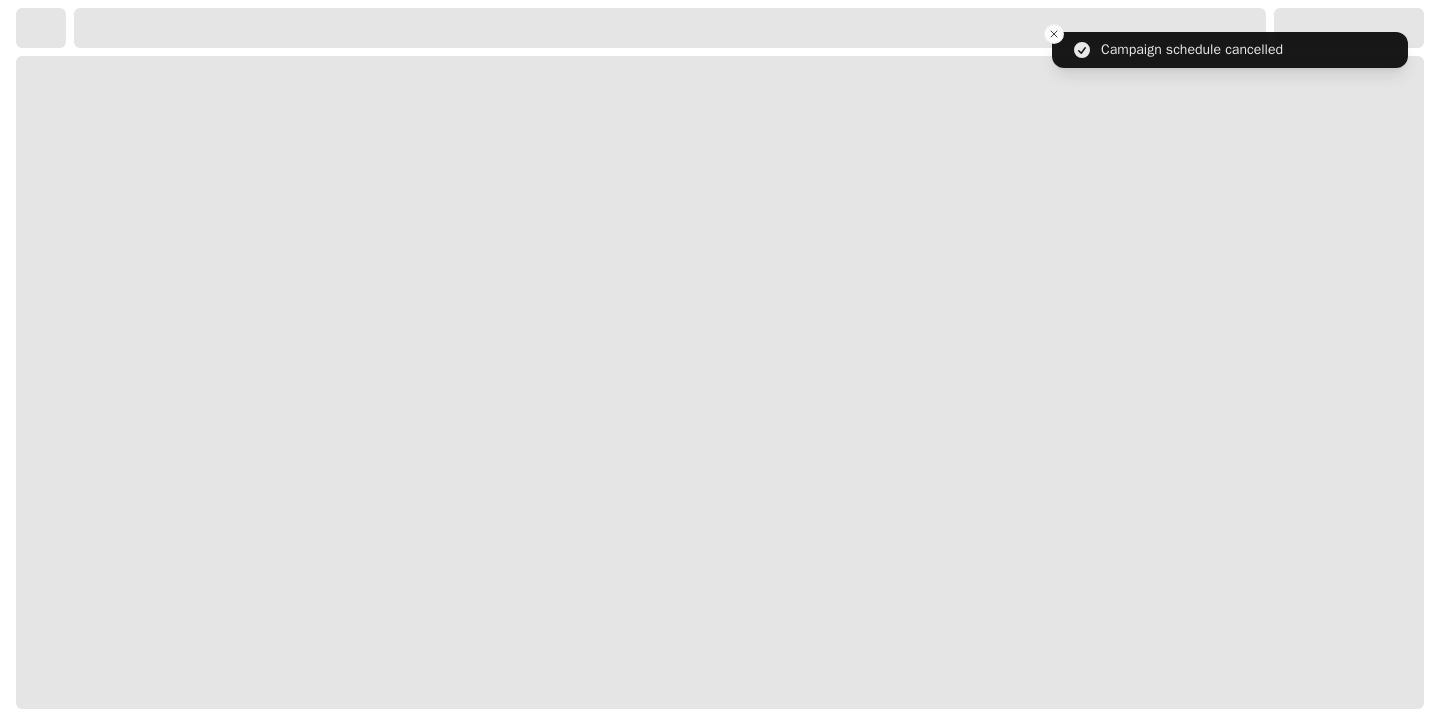 select on "**********" 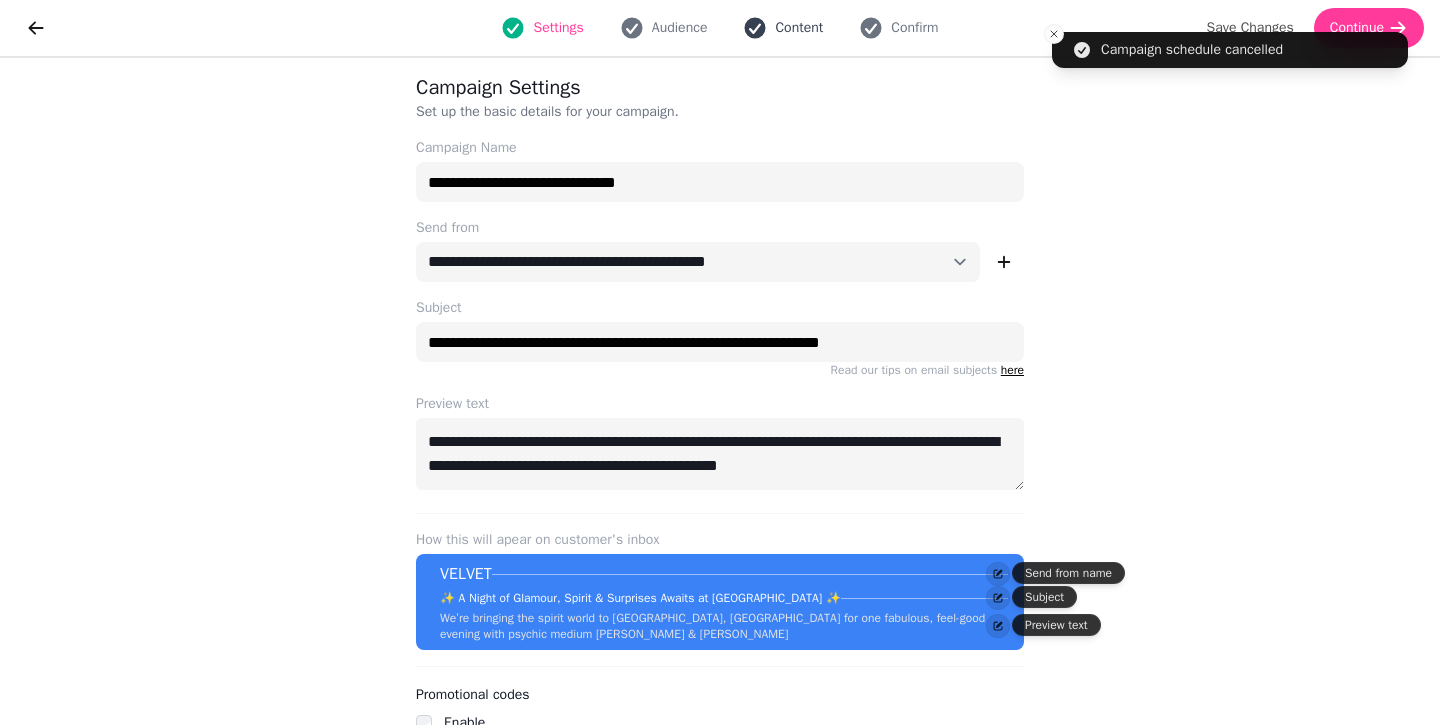 click on "Content" at bounding box center [783, 28] 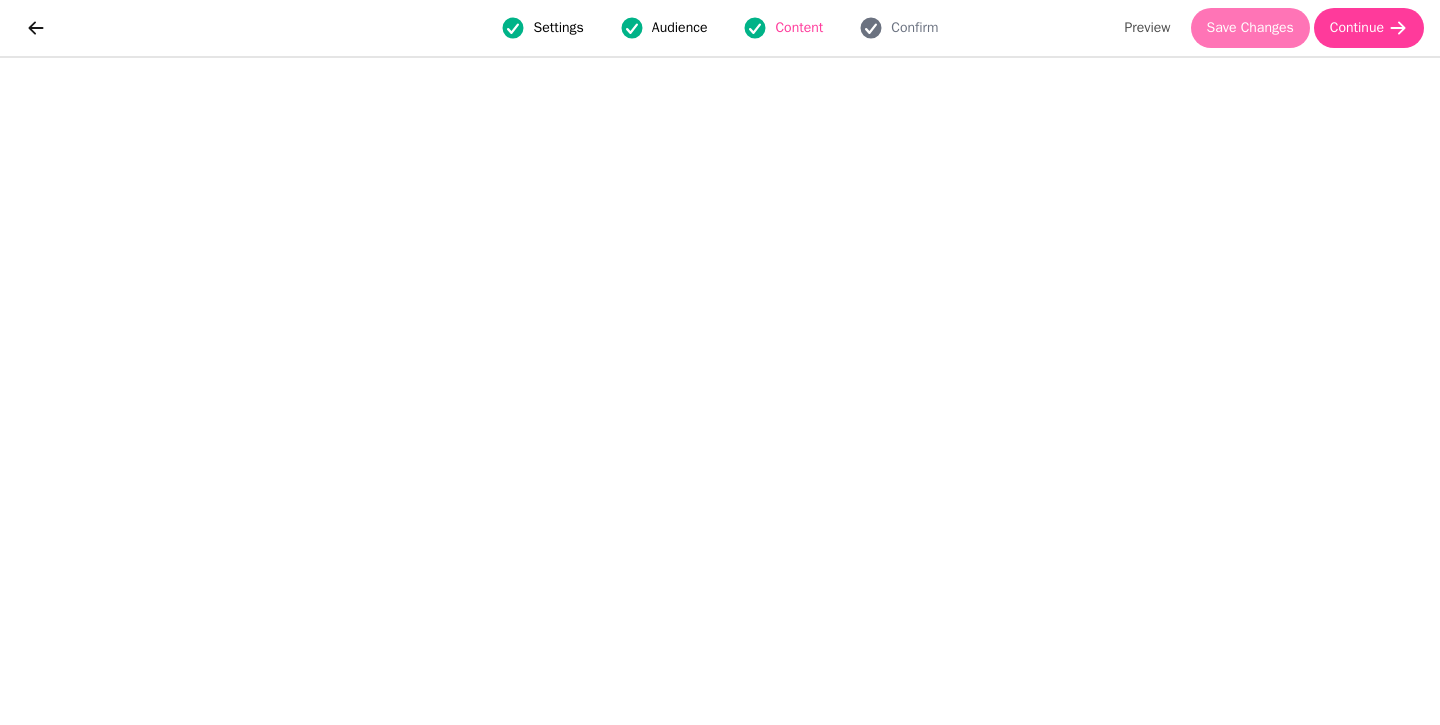 click on "Save Changes" at bounding box center (1250, 28) 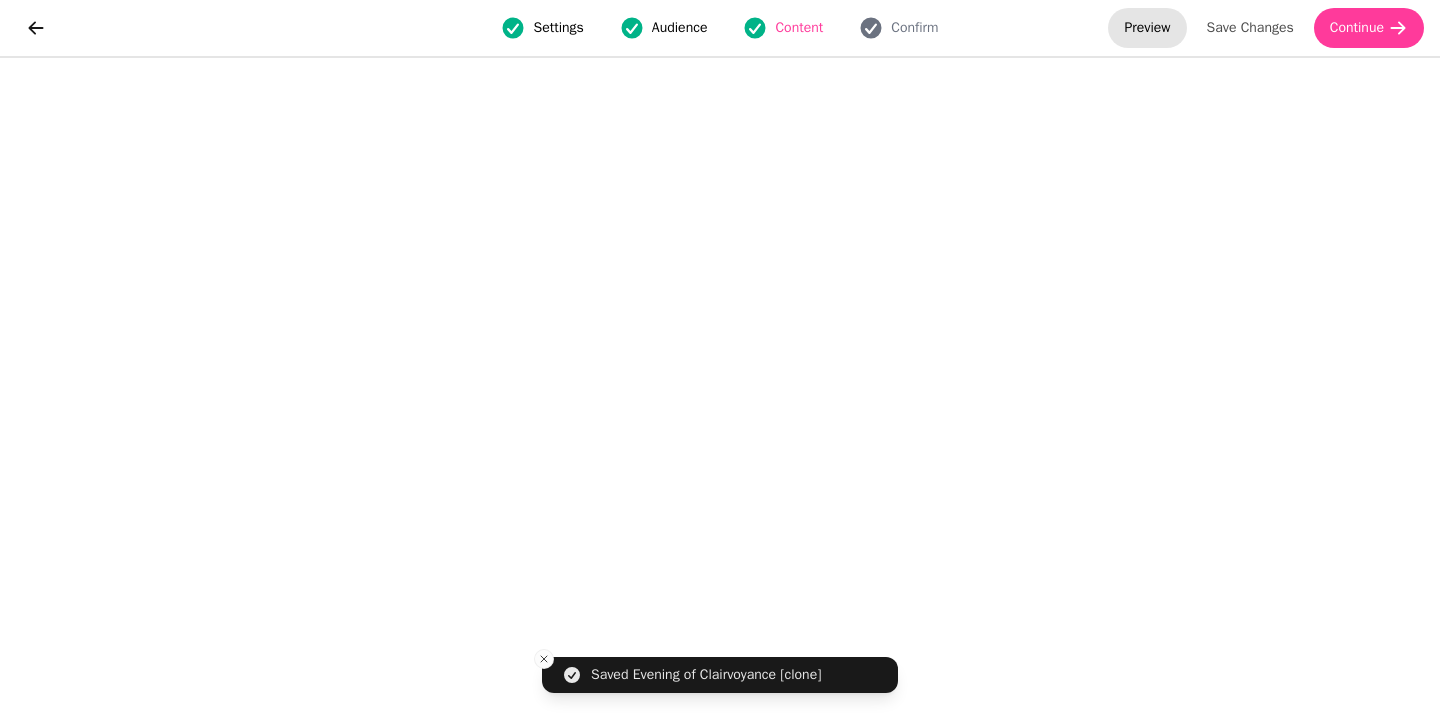 click on "Preview" at bounding box center [1147, 28] 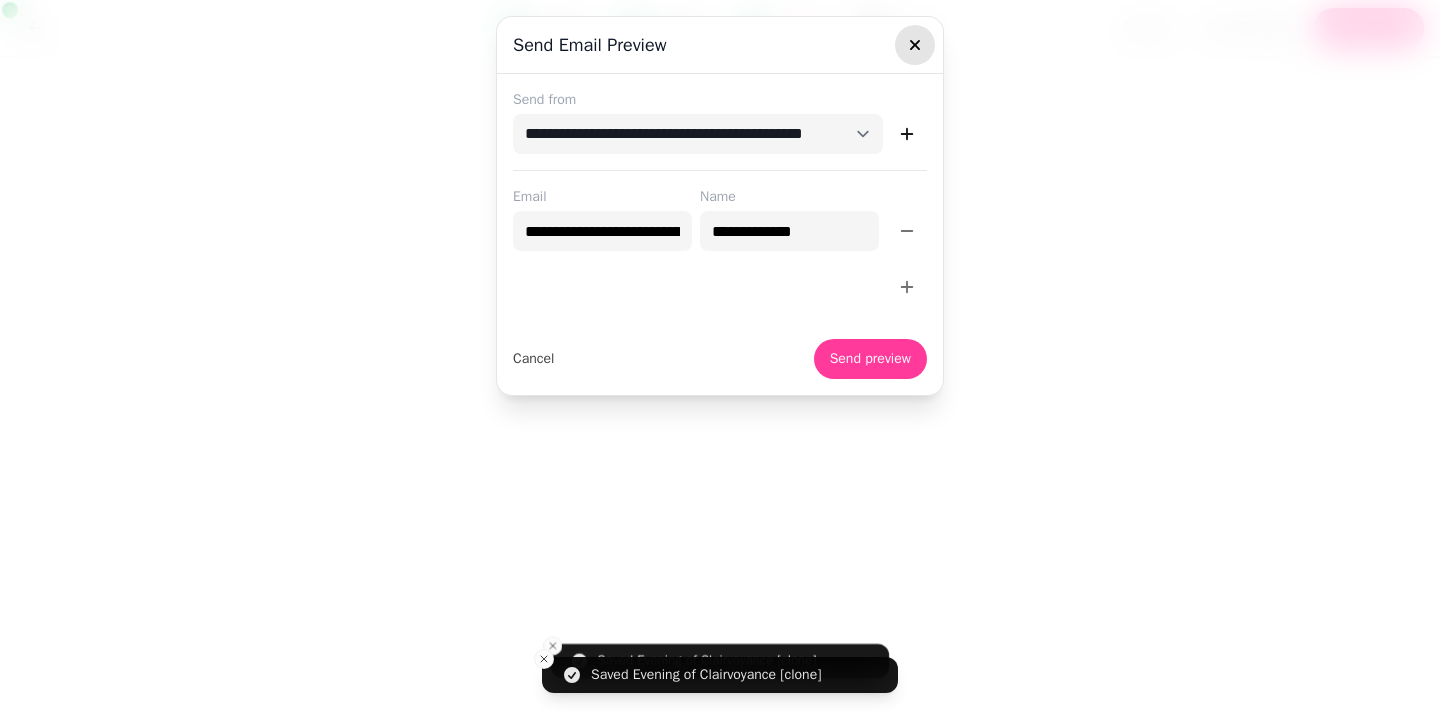 click 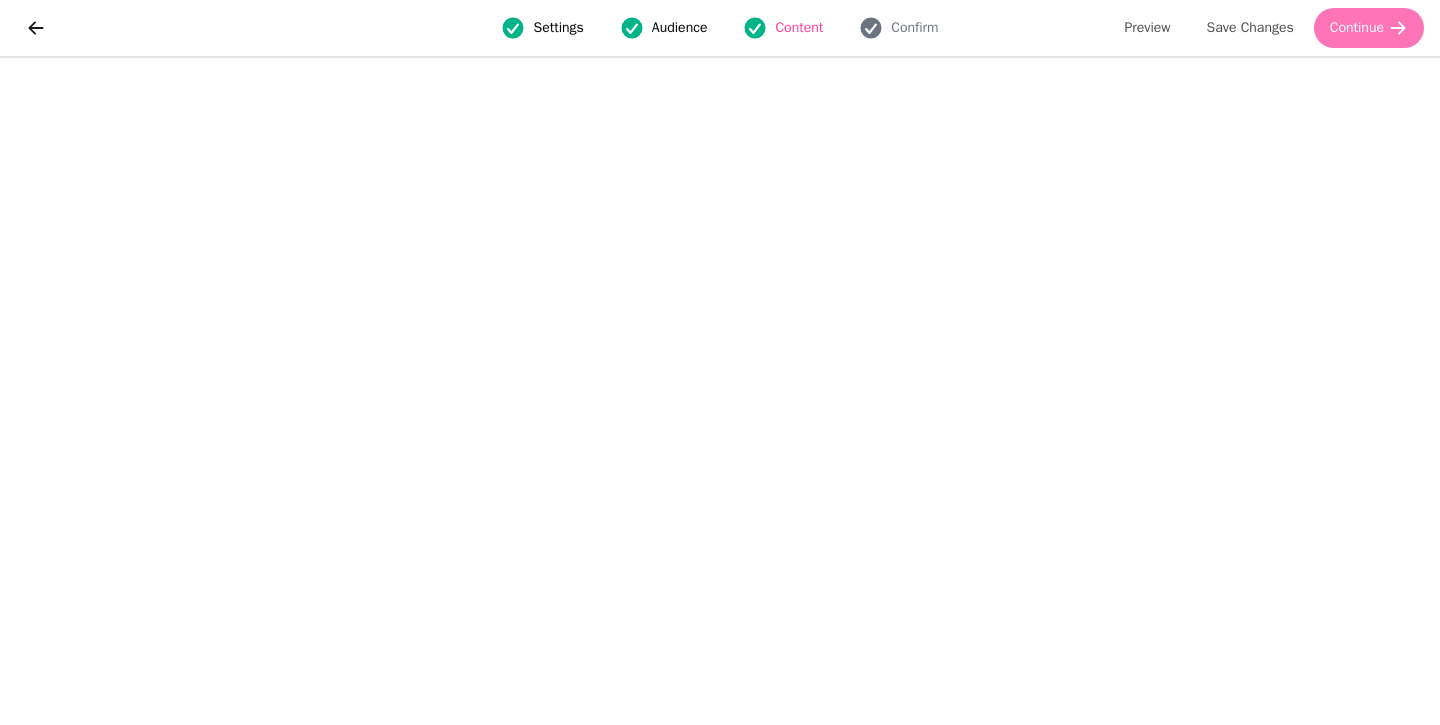 click on "Continue" at bounding box center [1357, 28] 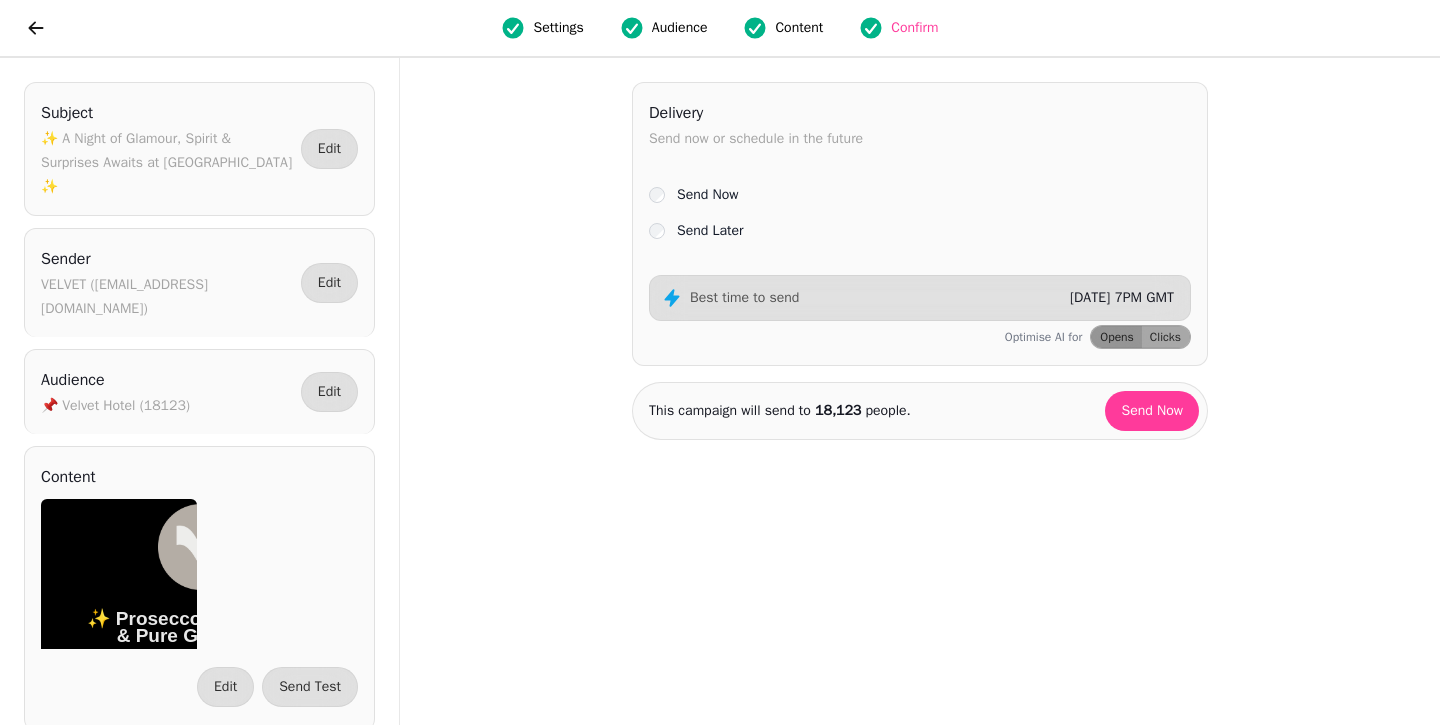 scroll, scrollTop: 0, scrollLeft: 0, axis: both 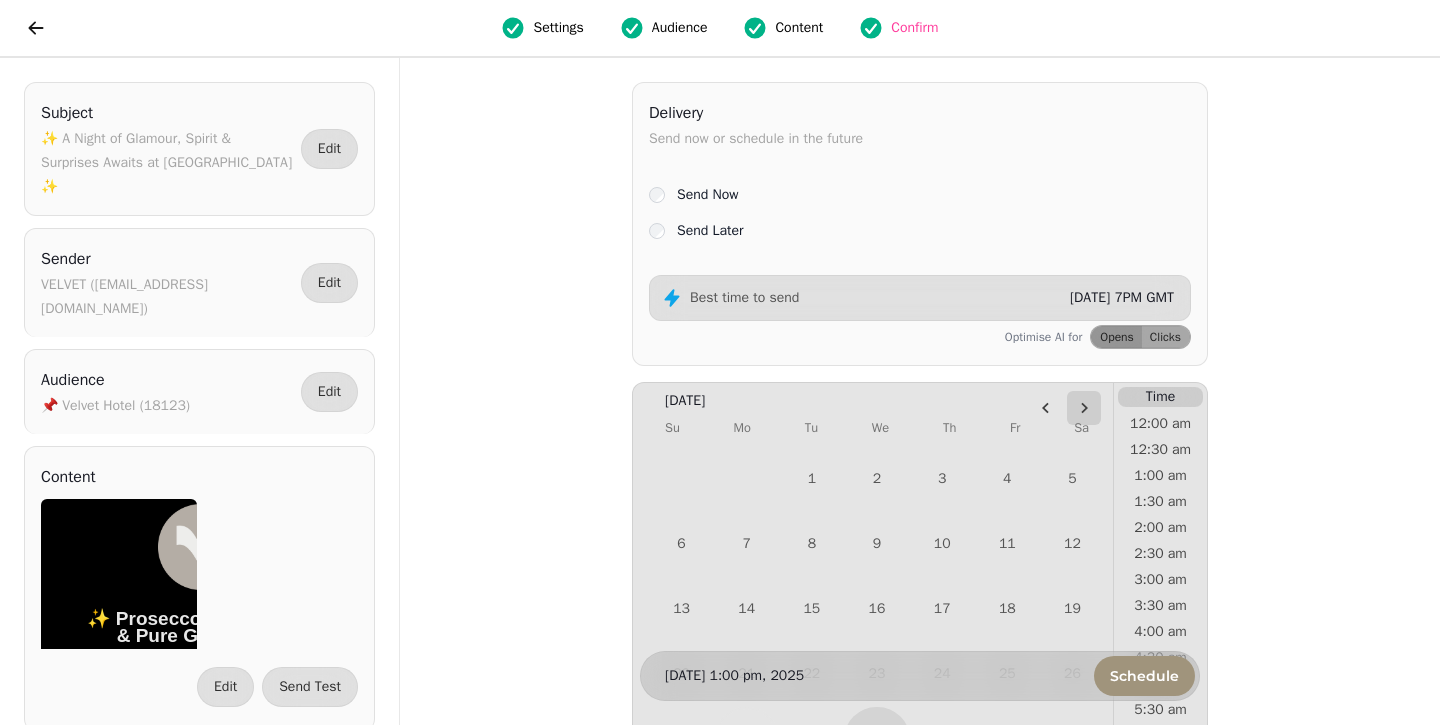 click on "[DATE] Su Mo Tu We Th Fr Sa 1 2 3 4 5 6 7 8 9 10 11 12 13 14 15 16 17 18 19 20 21 22 23 24 25 26 27 28 29 30 31" at bounding box center [877, 581] 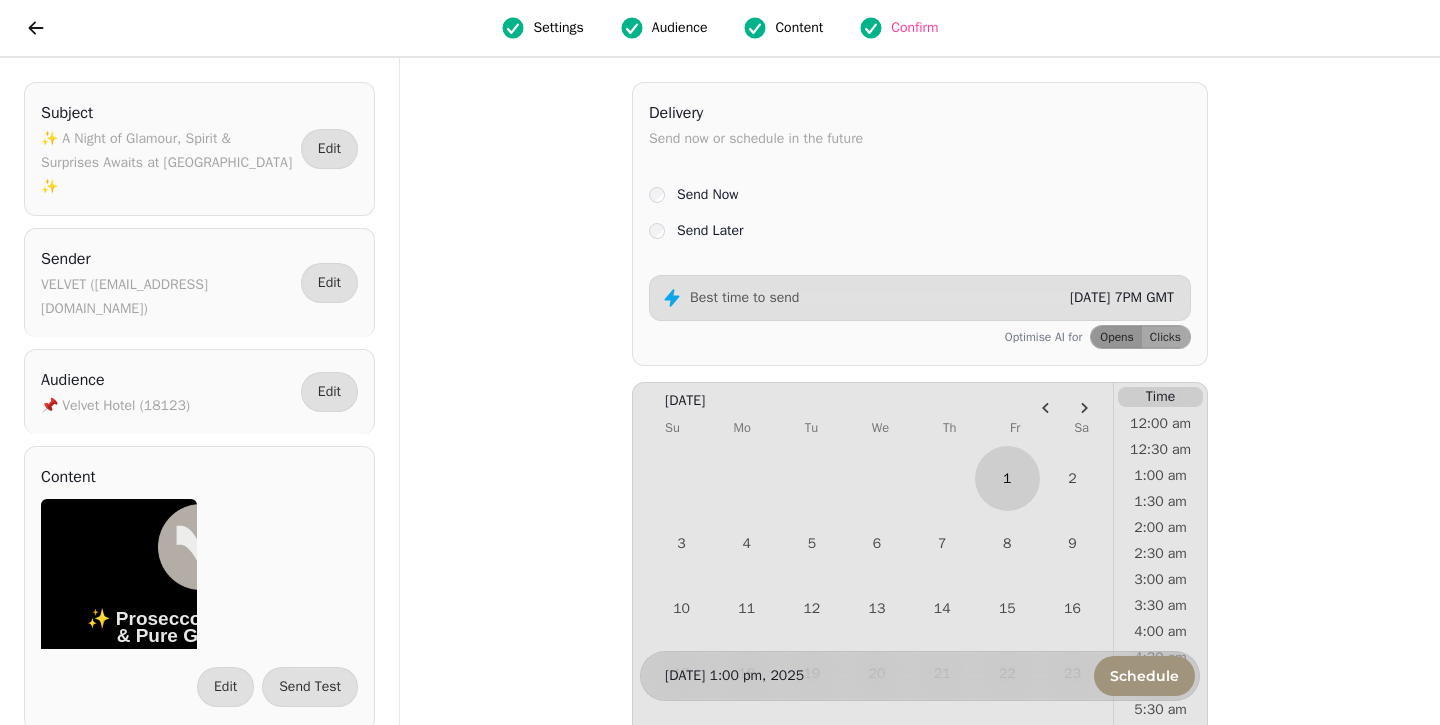 click on "1" at bounding box center [1007, 478] 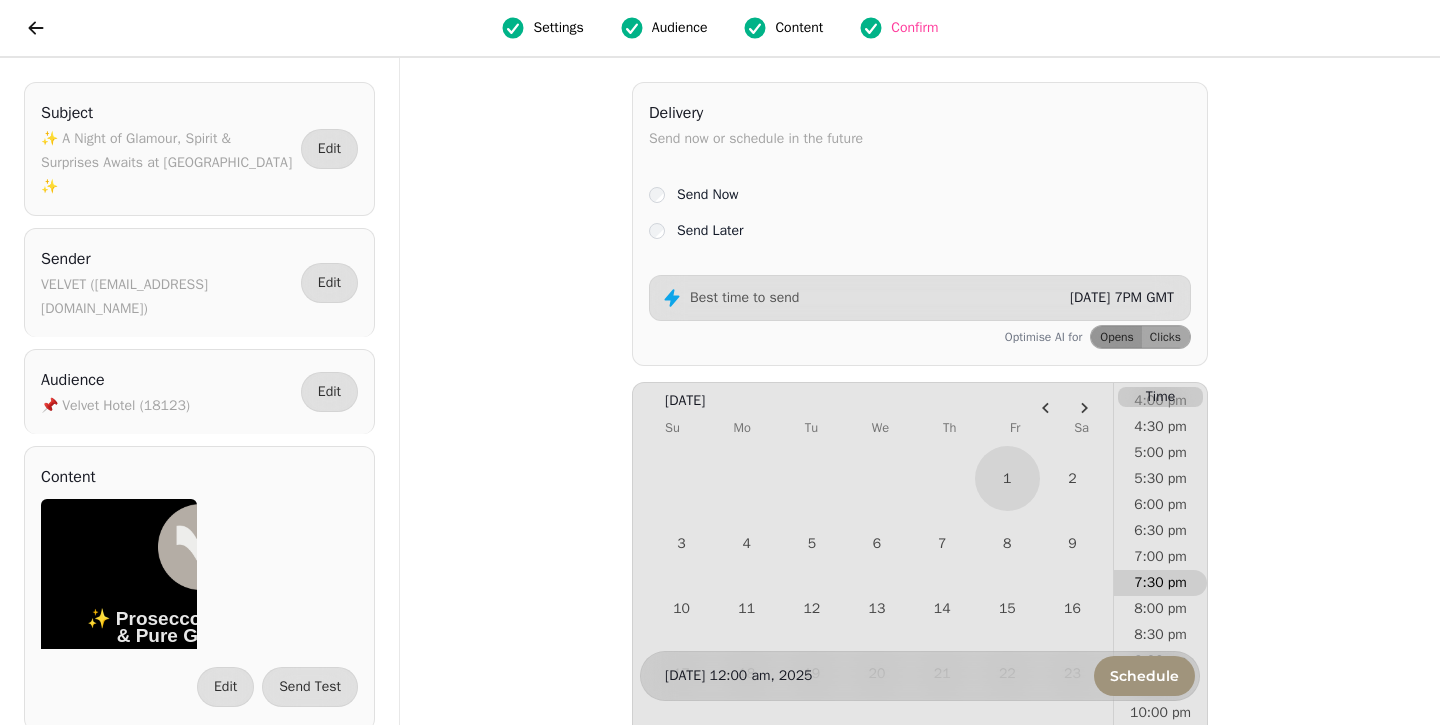 click on "7:30 pm" at bounding box center (1160, 583) 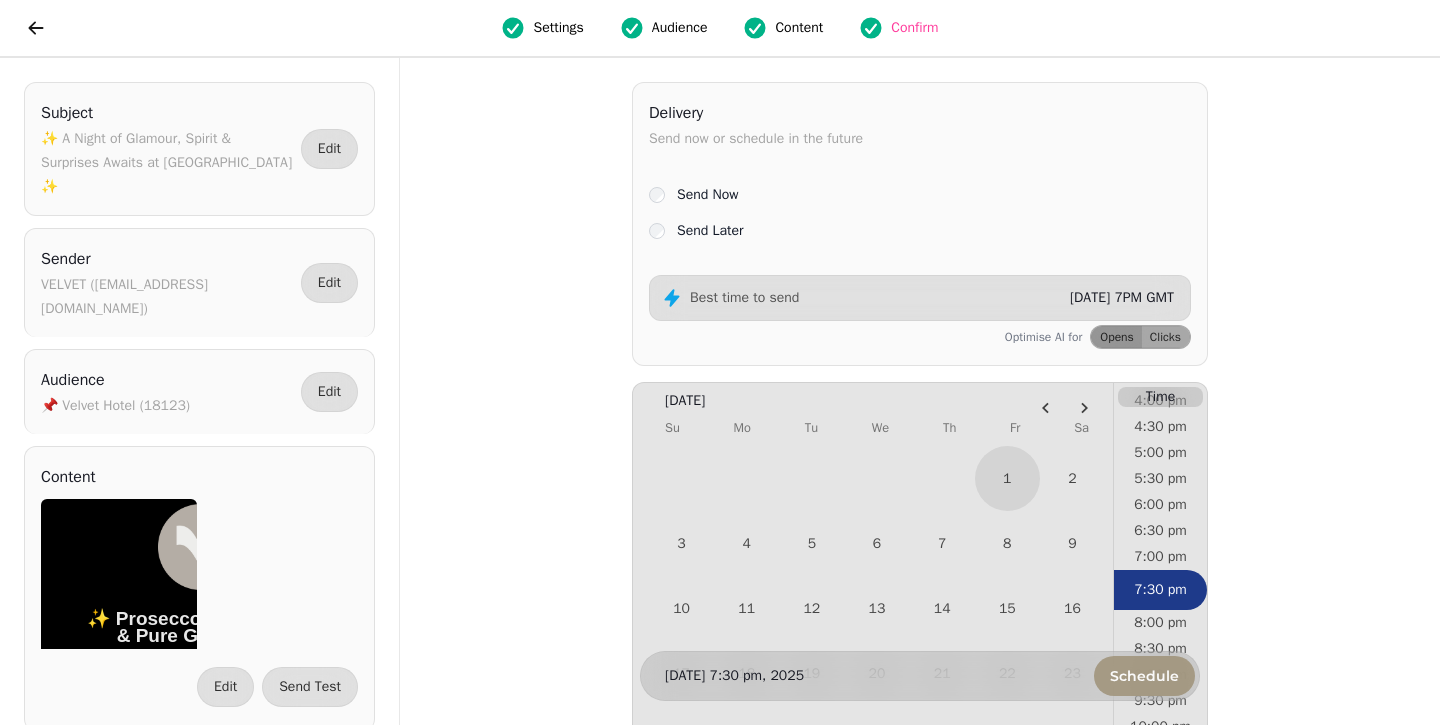 click on "Schedule" at bounding box center [1144, 676] 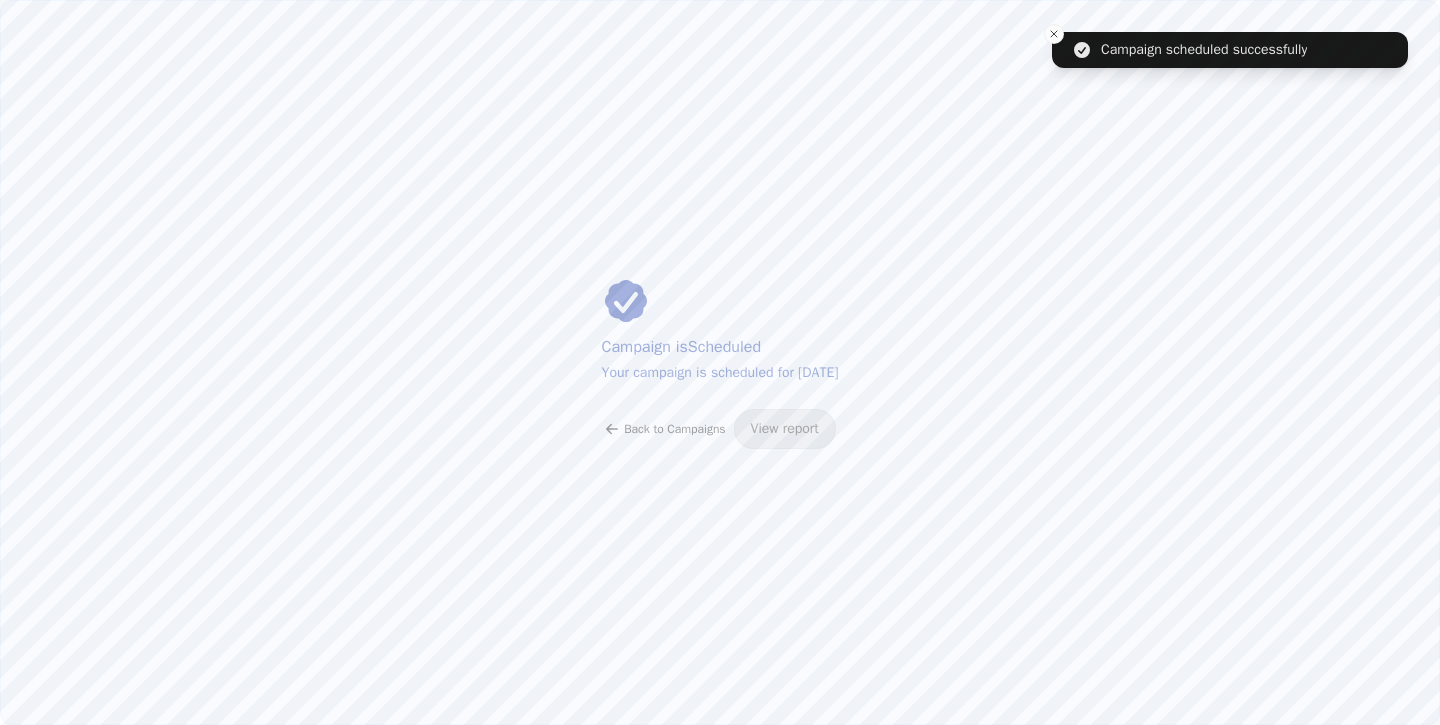 click on "Back to Campaigns" at bounding box center (674, 429) 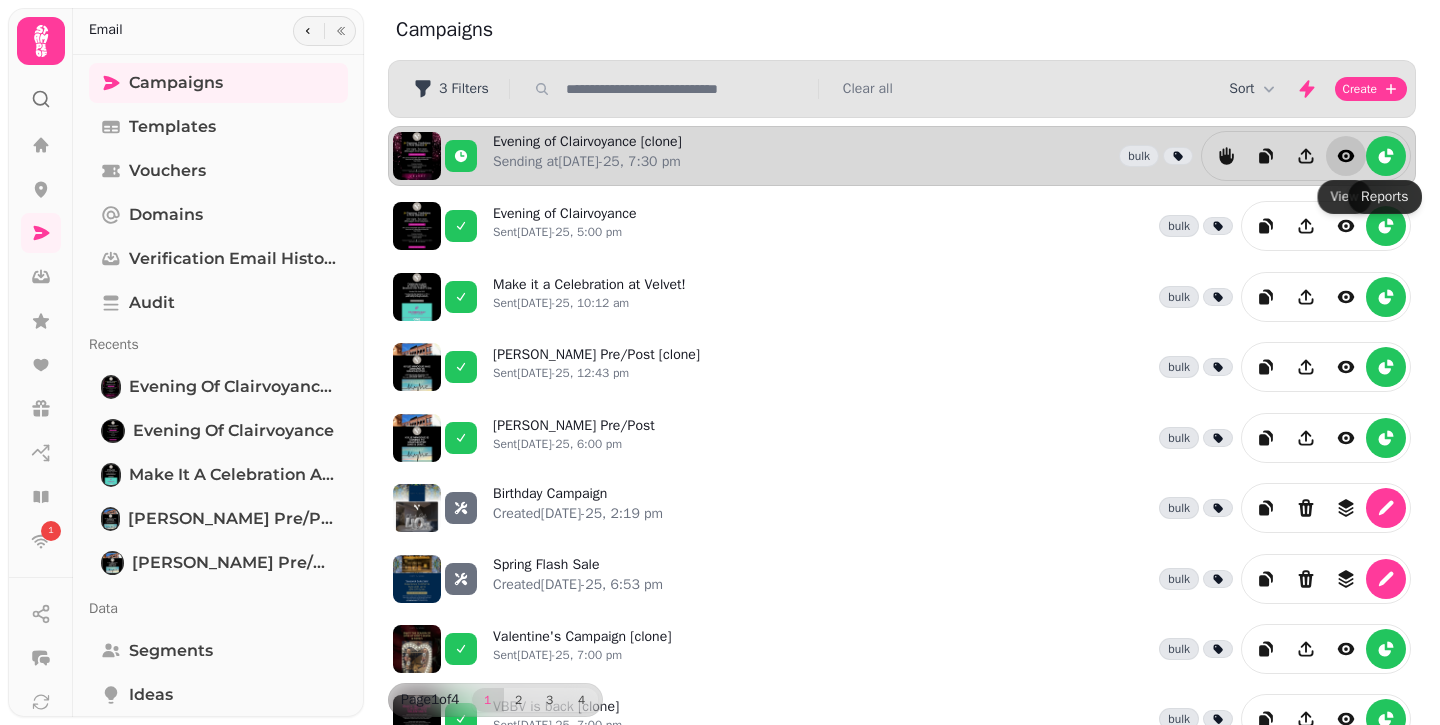 click 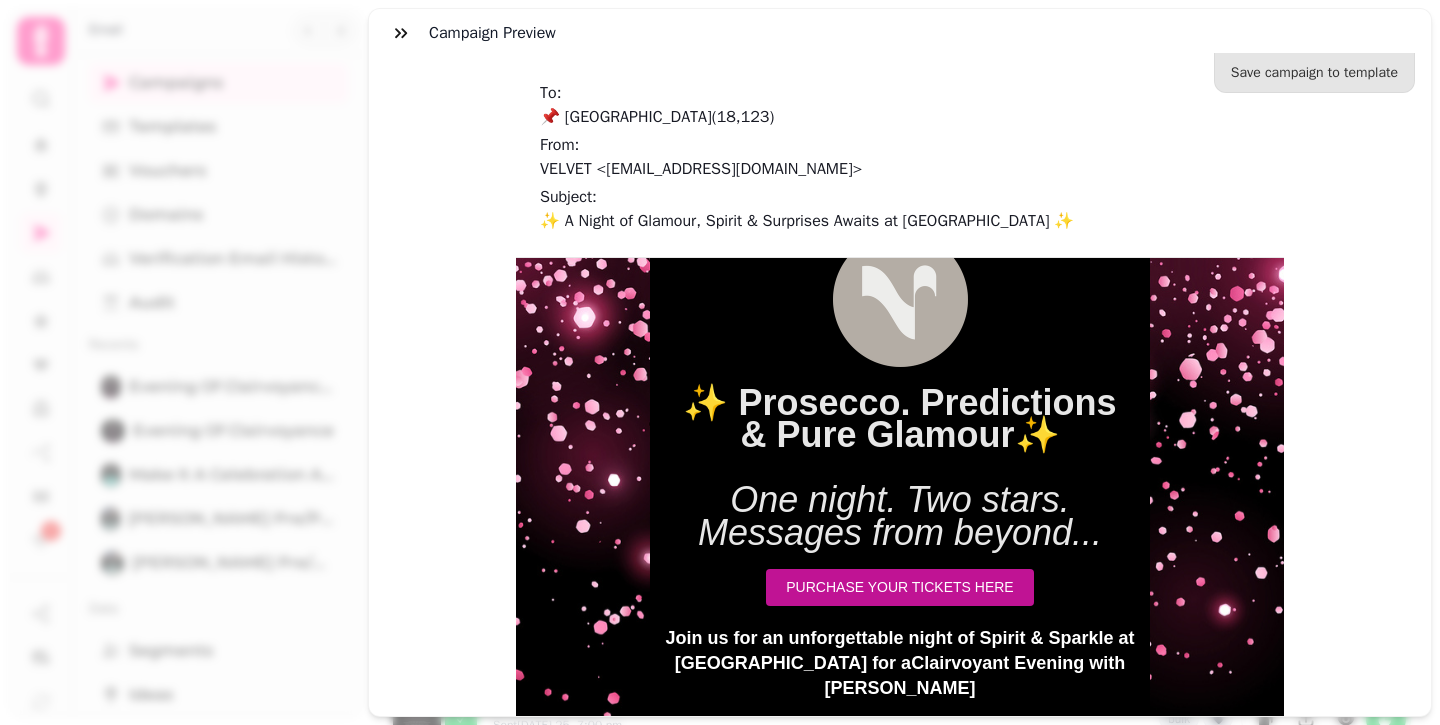 scroll, scrollTop: 38, scrollLeft: 0, axis: vertical 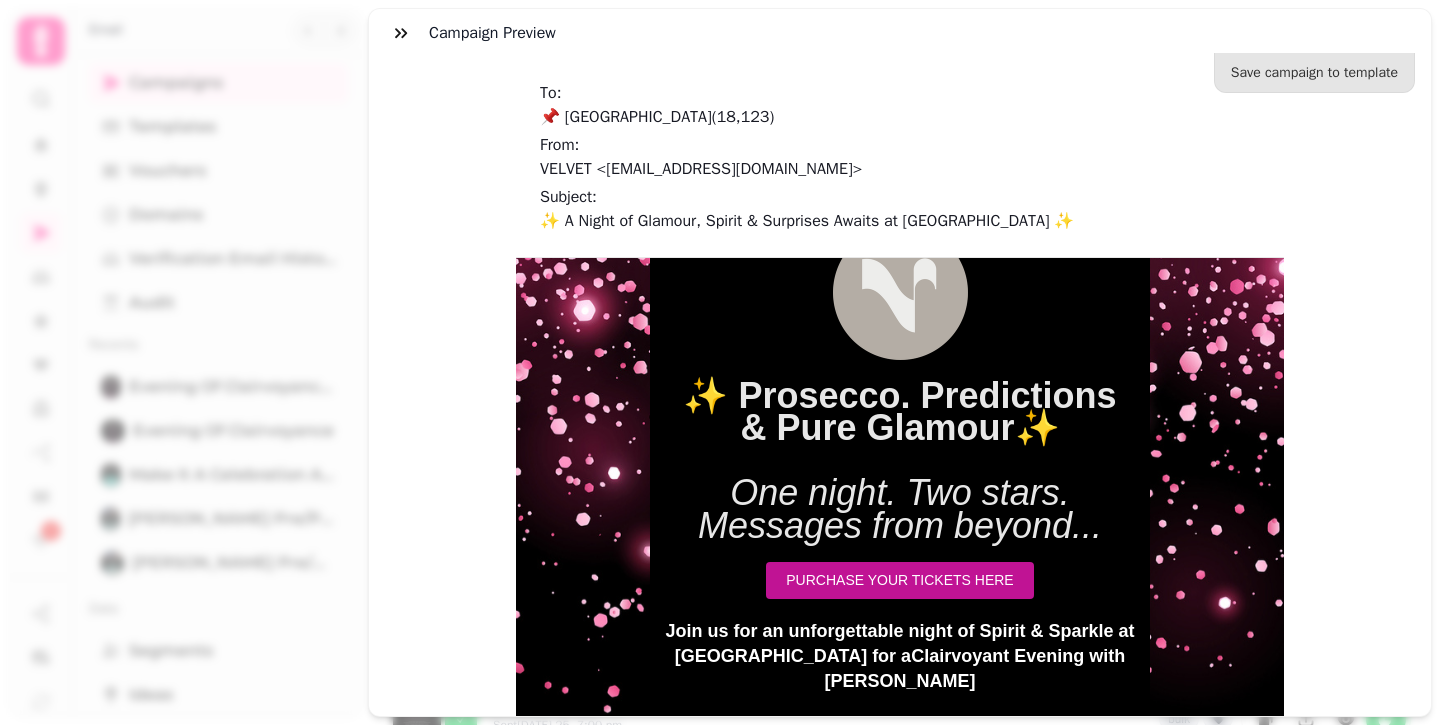 click on "PURCHASE YOUR TICKETS HERE" at bounding box center (899, 580) 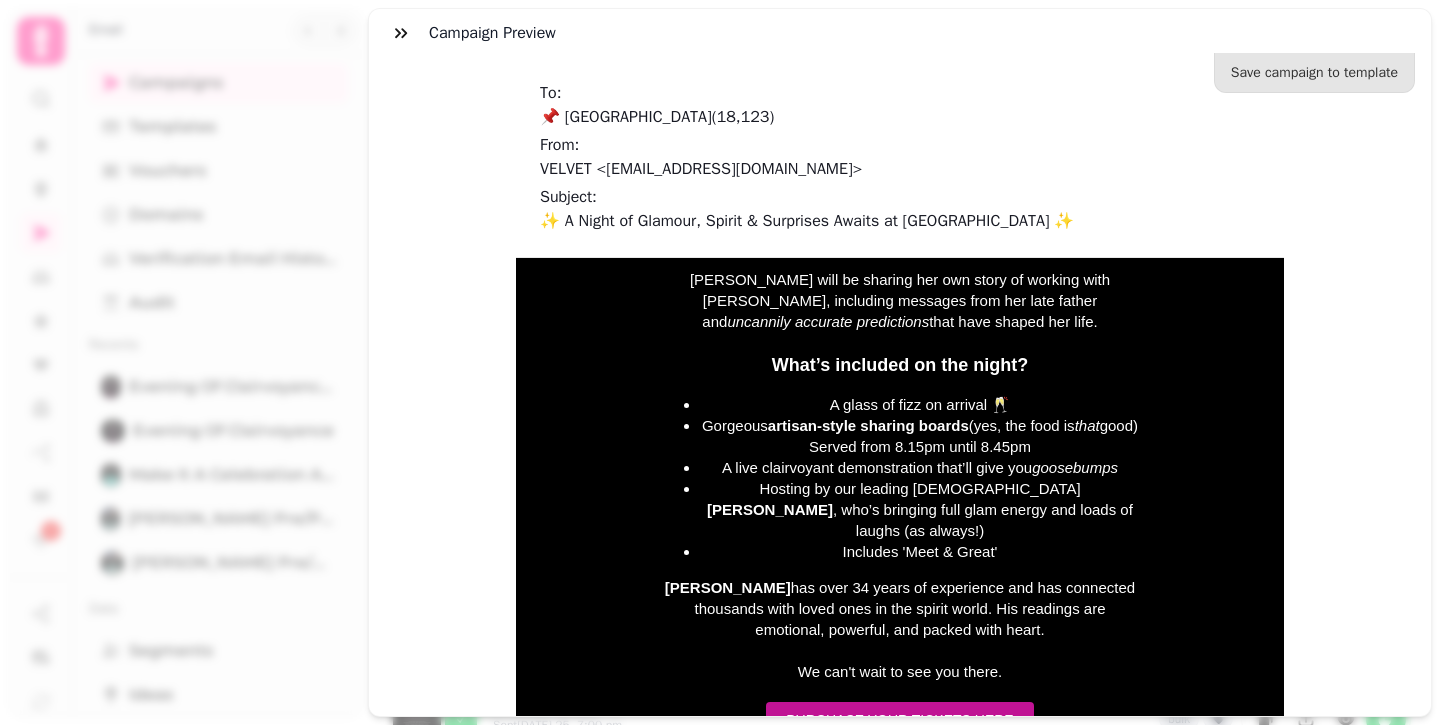 scroll, scrollTop: 1781, scrollLeft: 0, axis: vertical 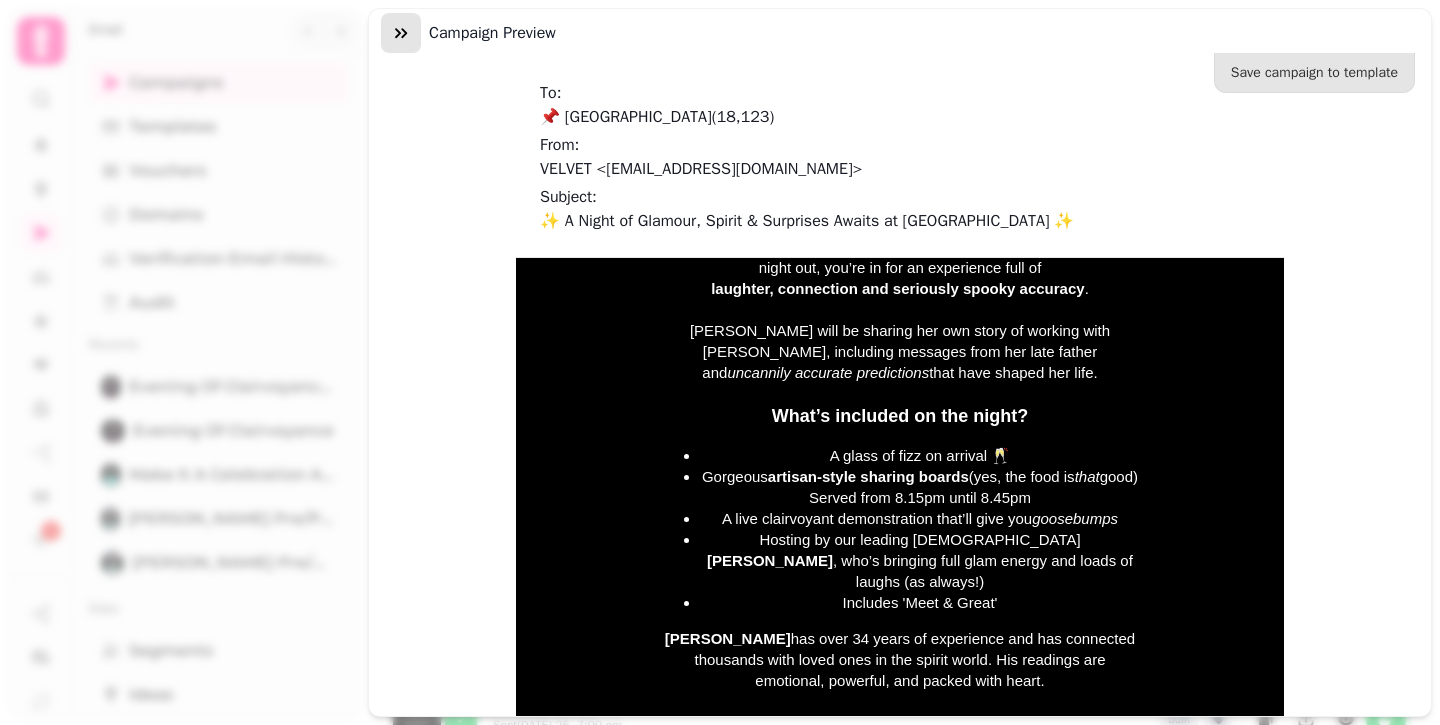 click 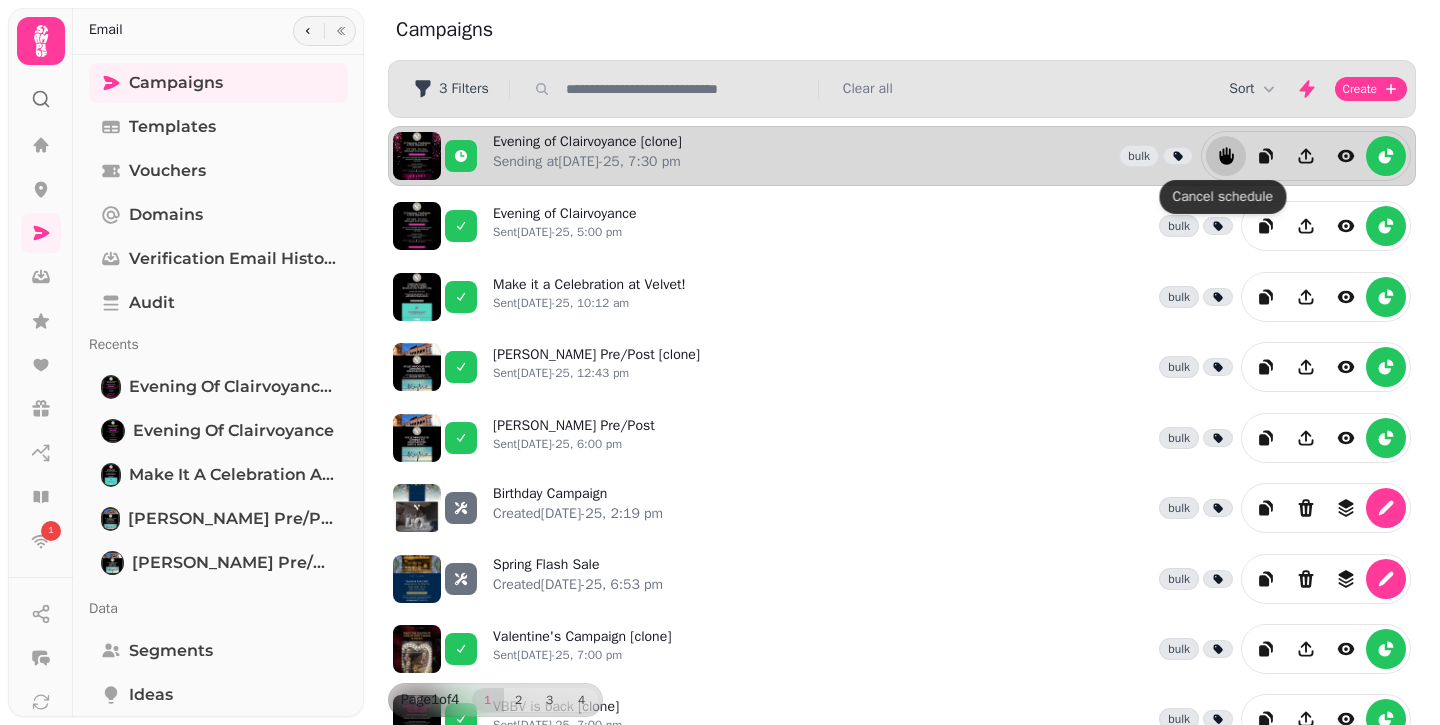 click 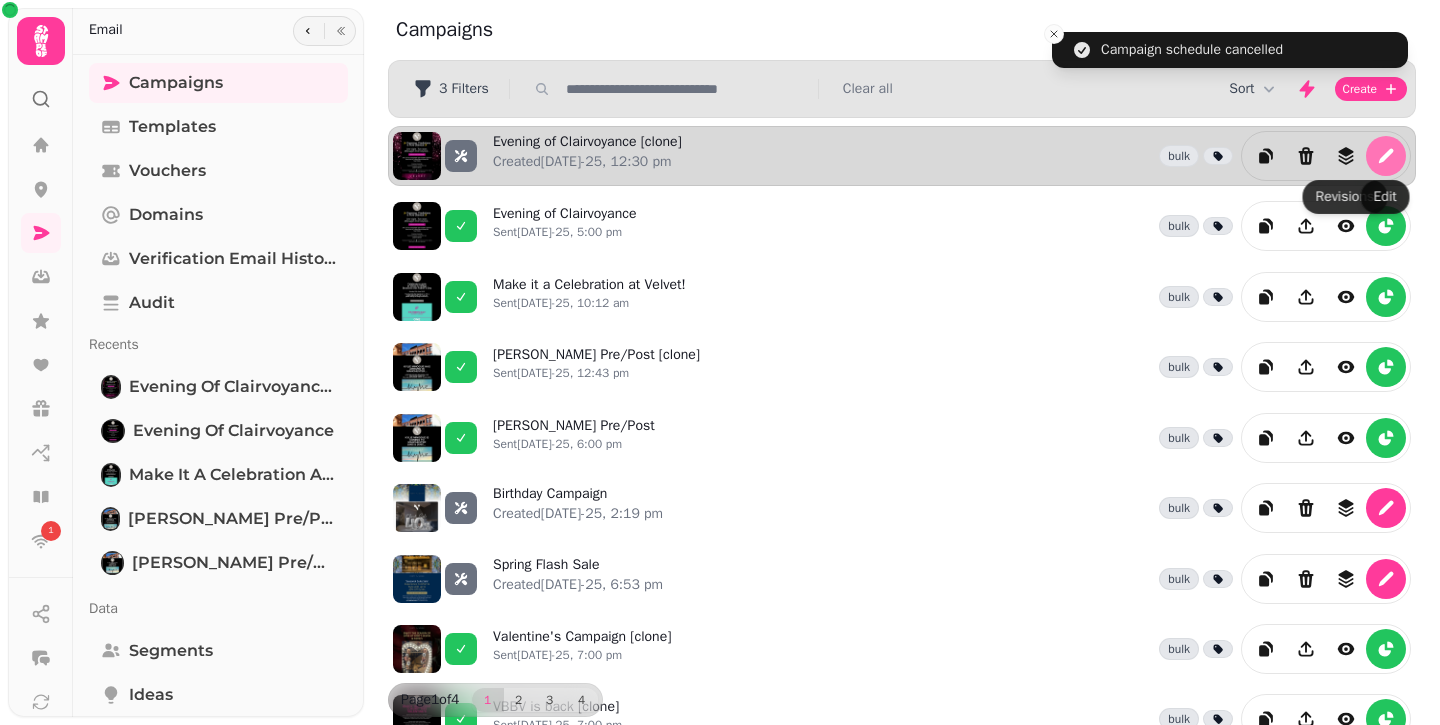 click 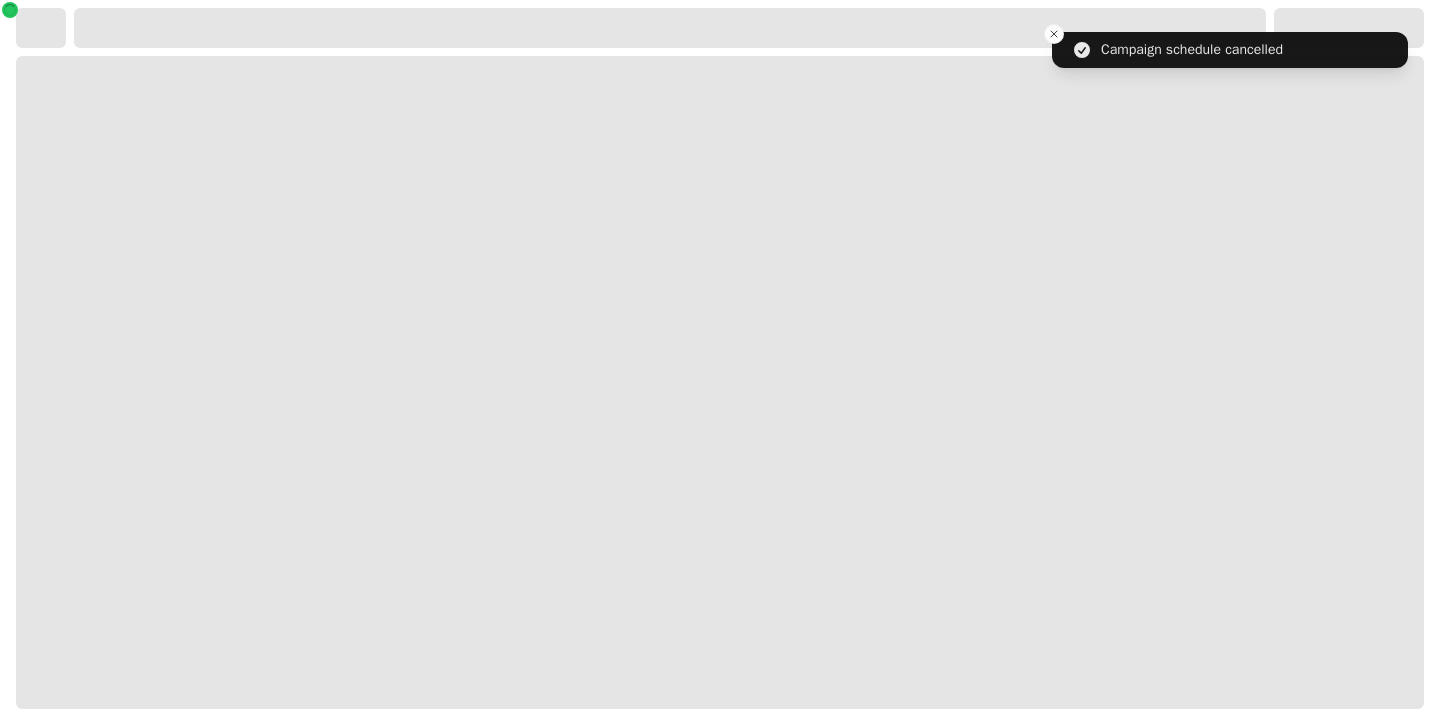 select on "**********" 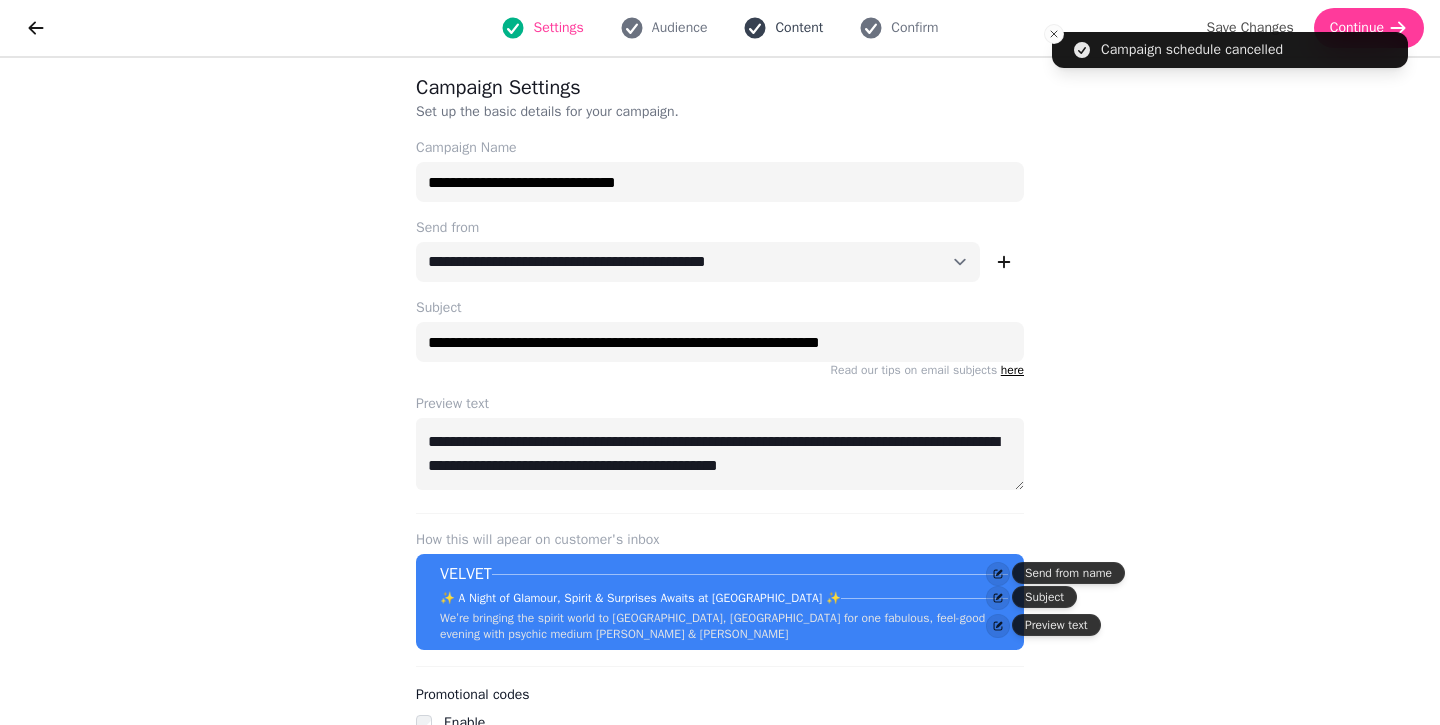 click on "Content" at bounding box center (799, 28) 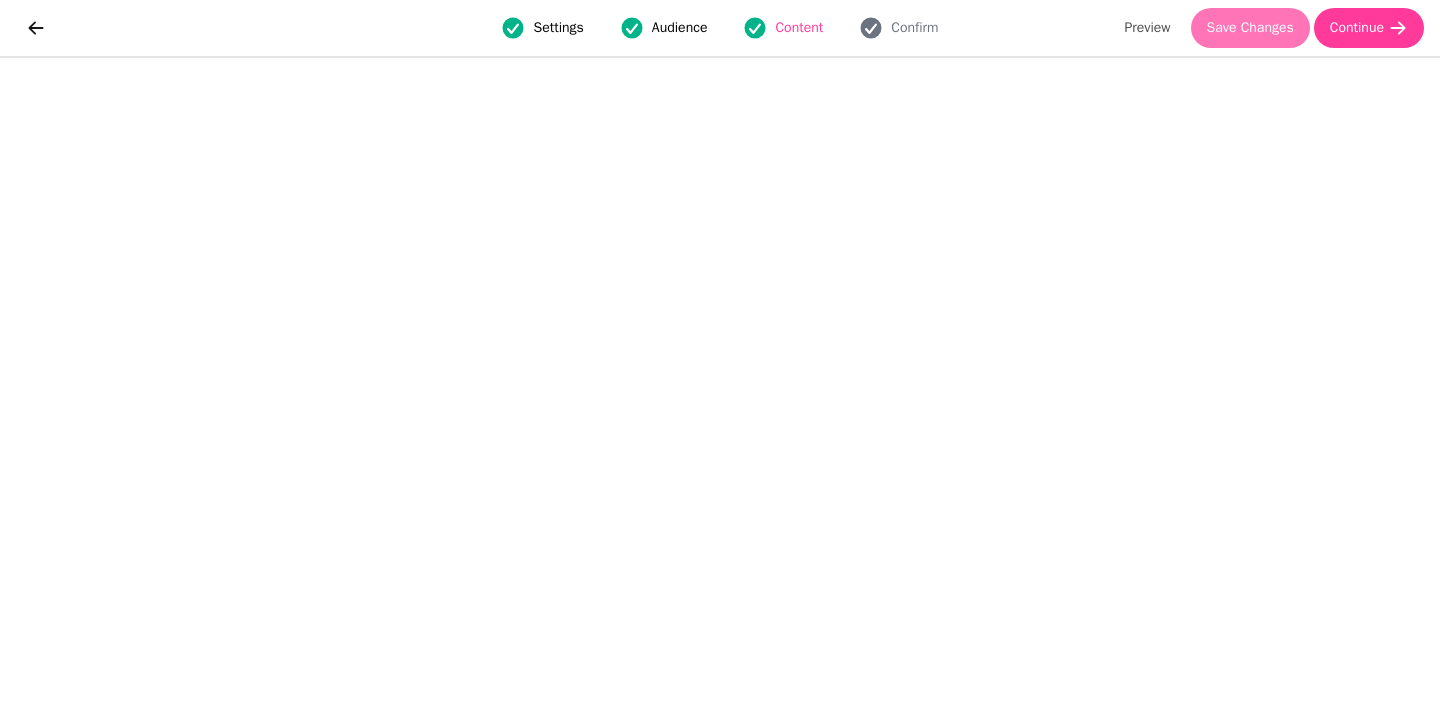 click on "Save Changes" at bounding box center (1250, 28) 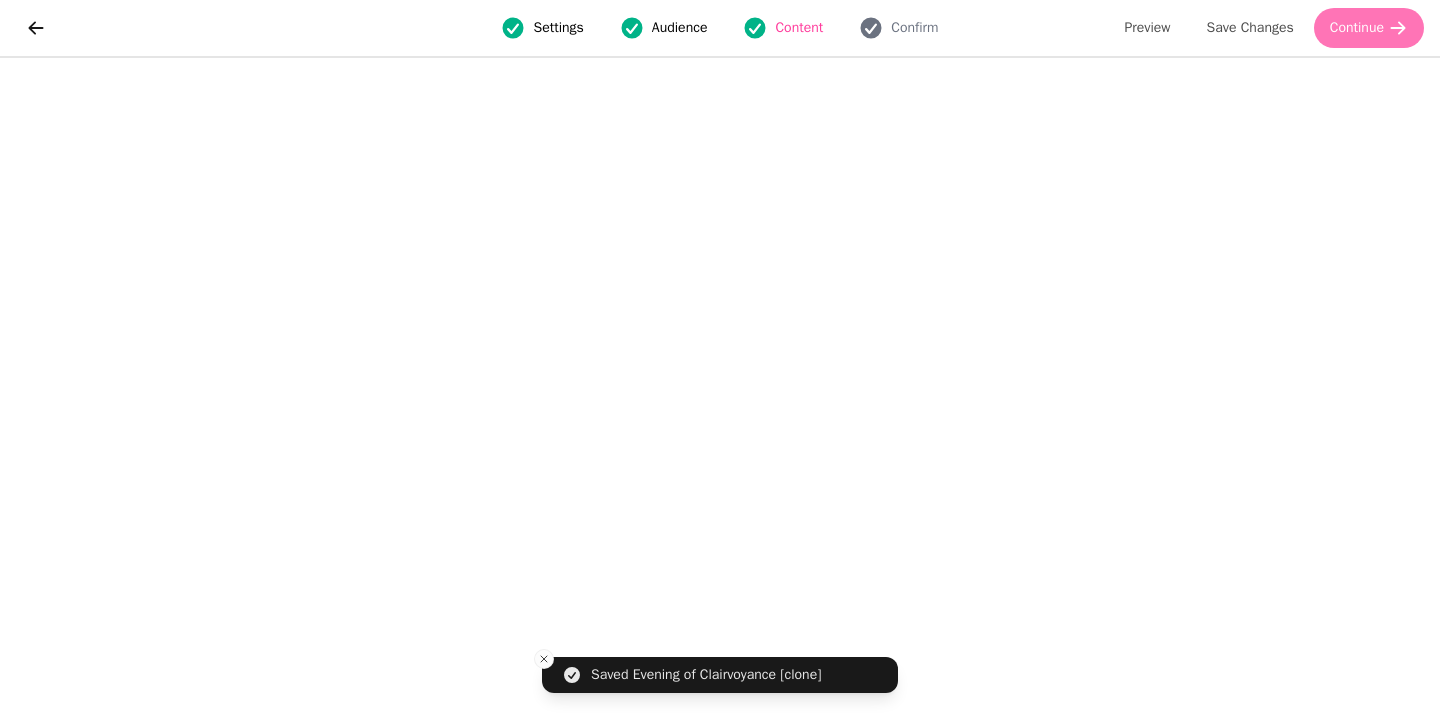 click on "Continue" at bounding box center (1357, 28) 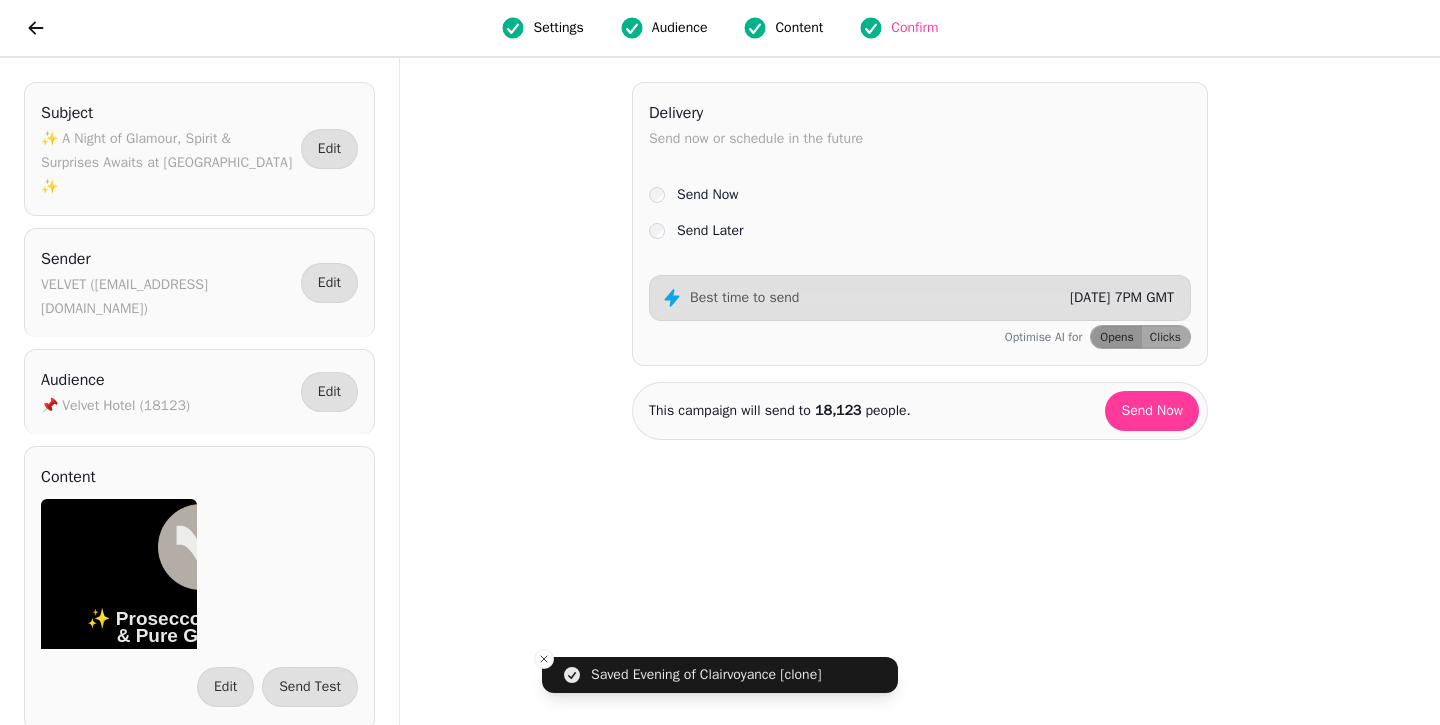 scroll, scrollTop: 0, scrollLeft: 0, axis: both 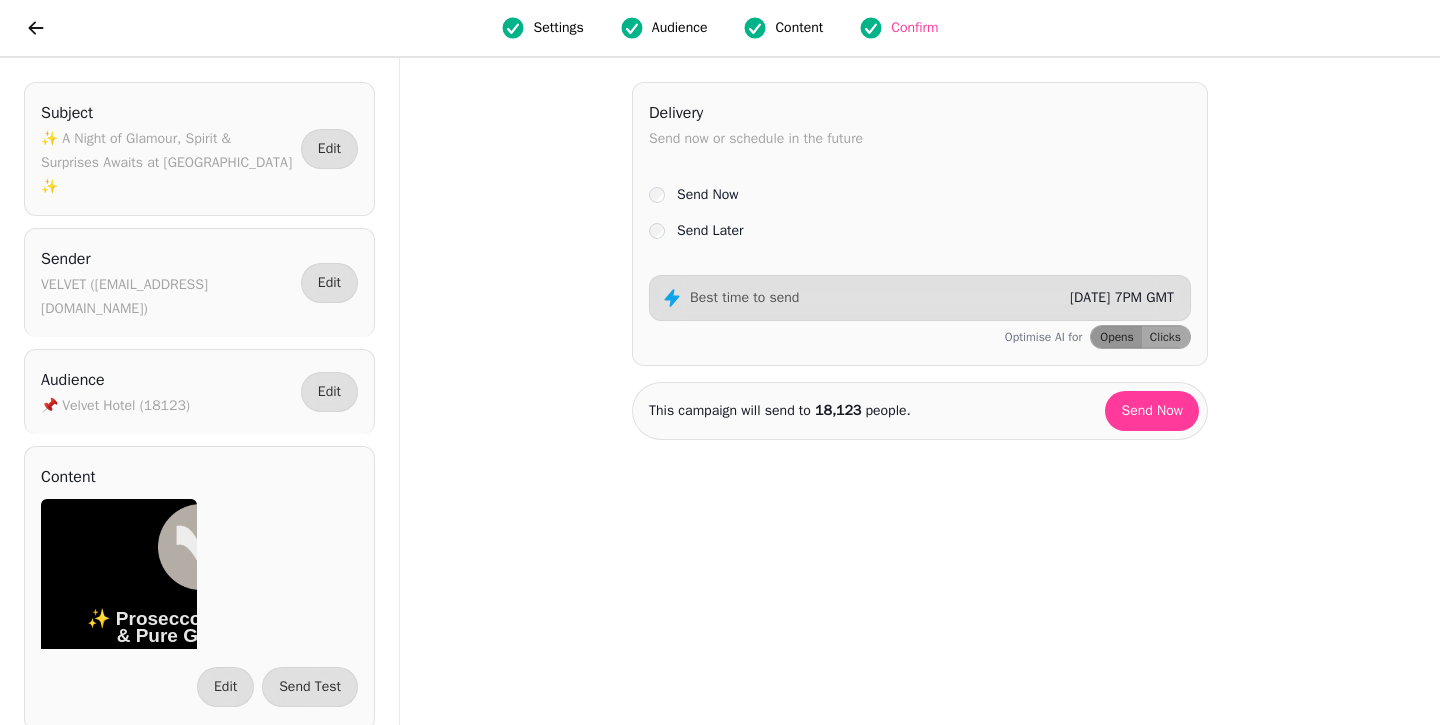 click on "Send Later" at bounding box center (710, 231) 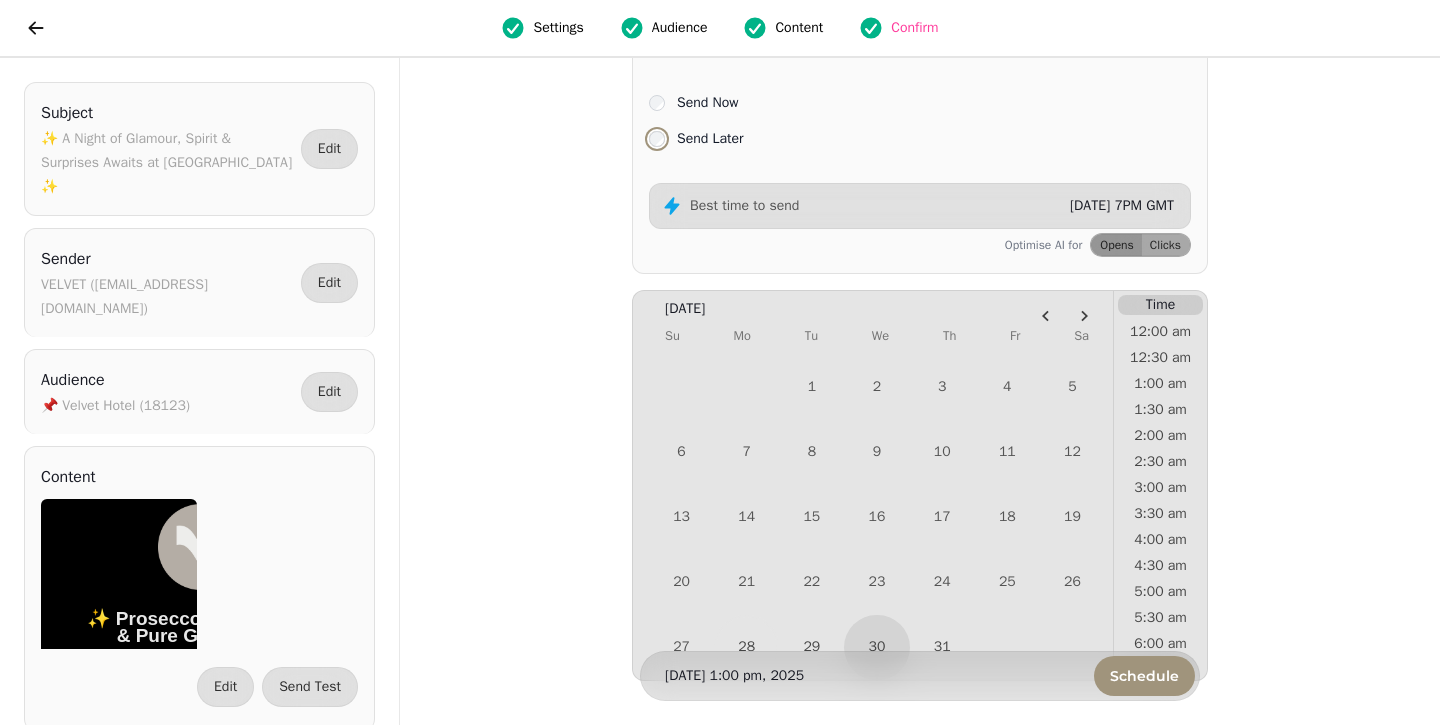 scroll, scrollTop: 157, scrollLeft: 0, axis: vertical 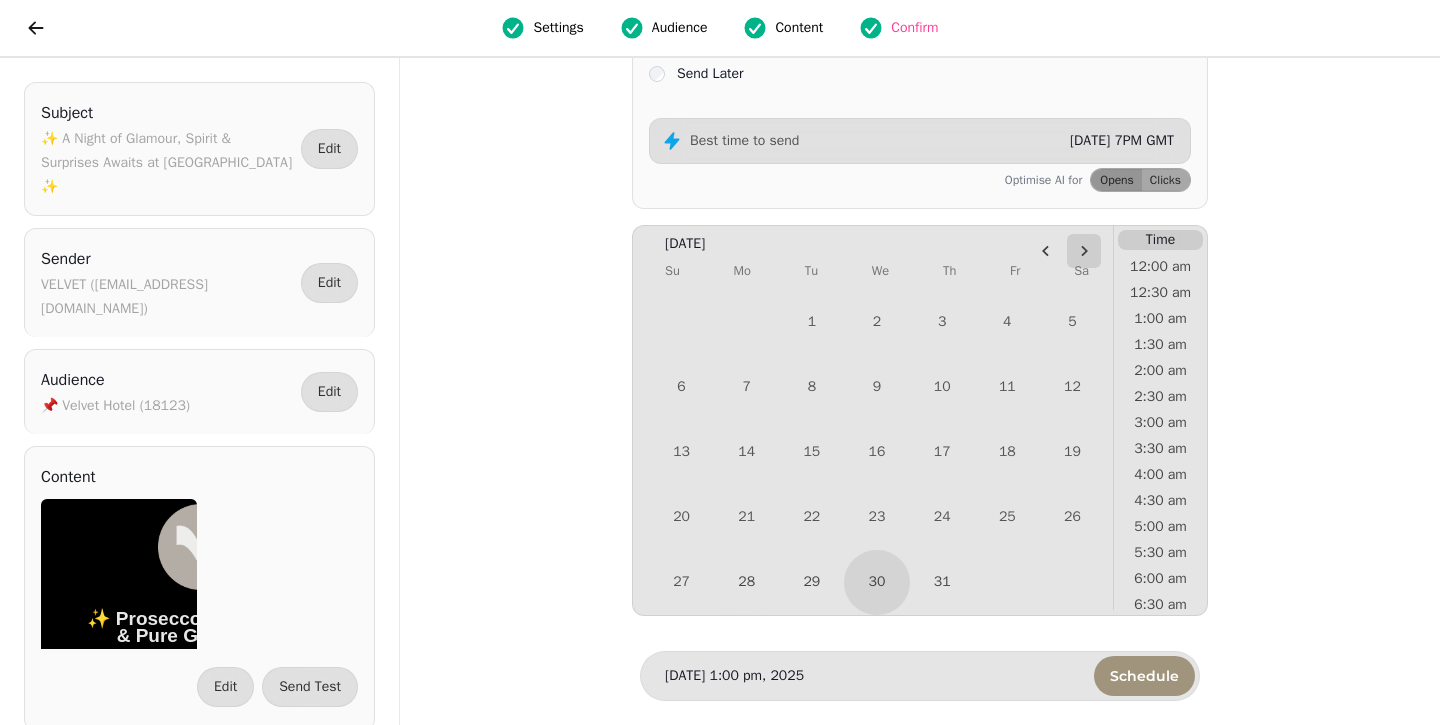 click 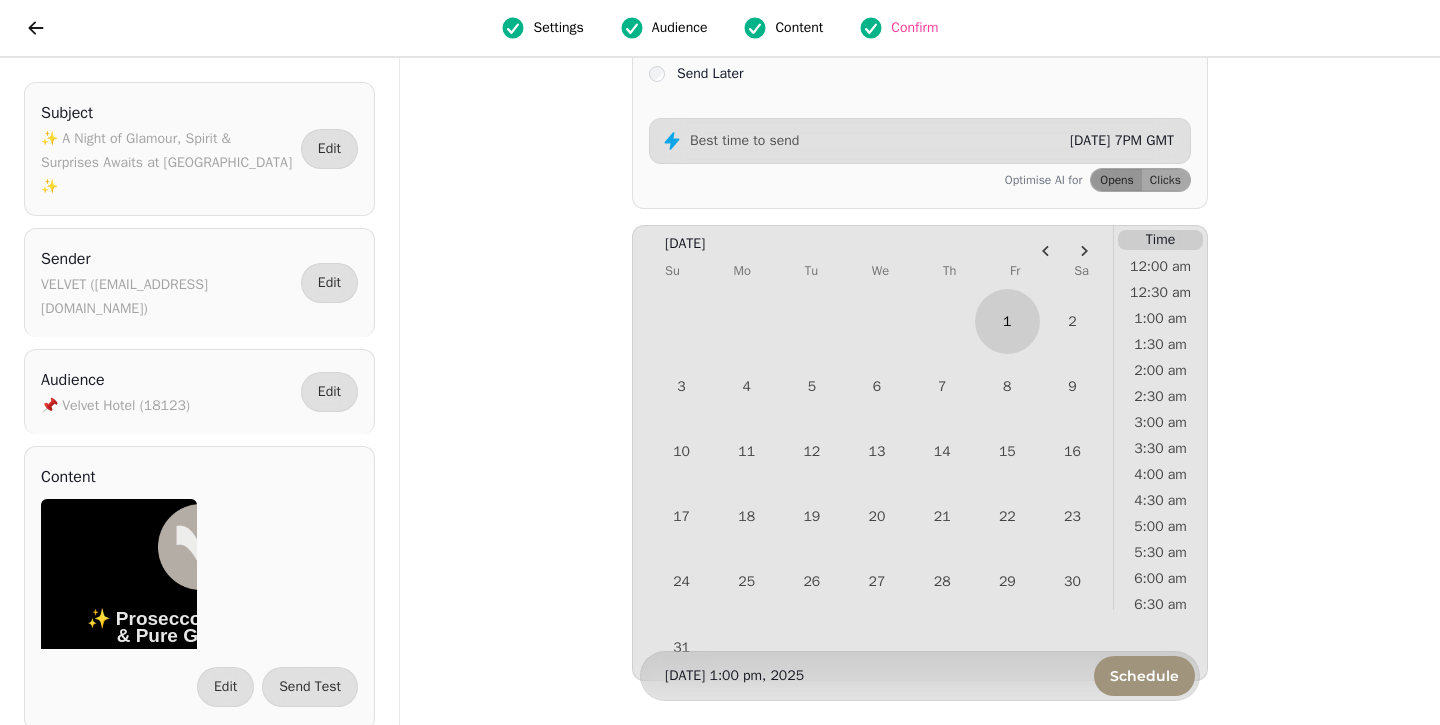 click on "1" at bounding box center (1007, 321) 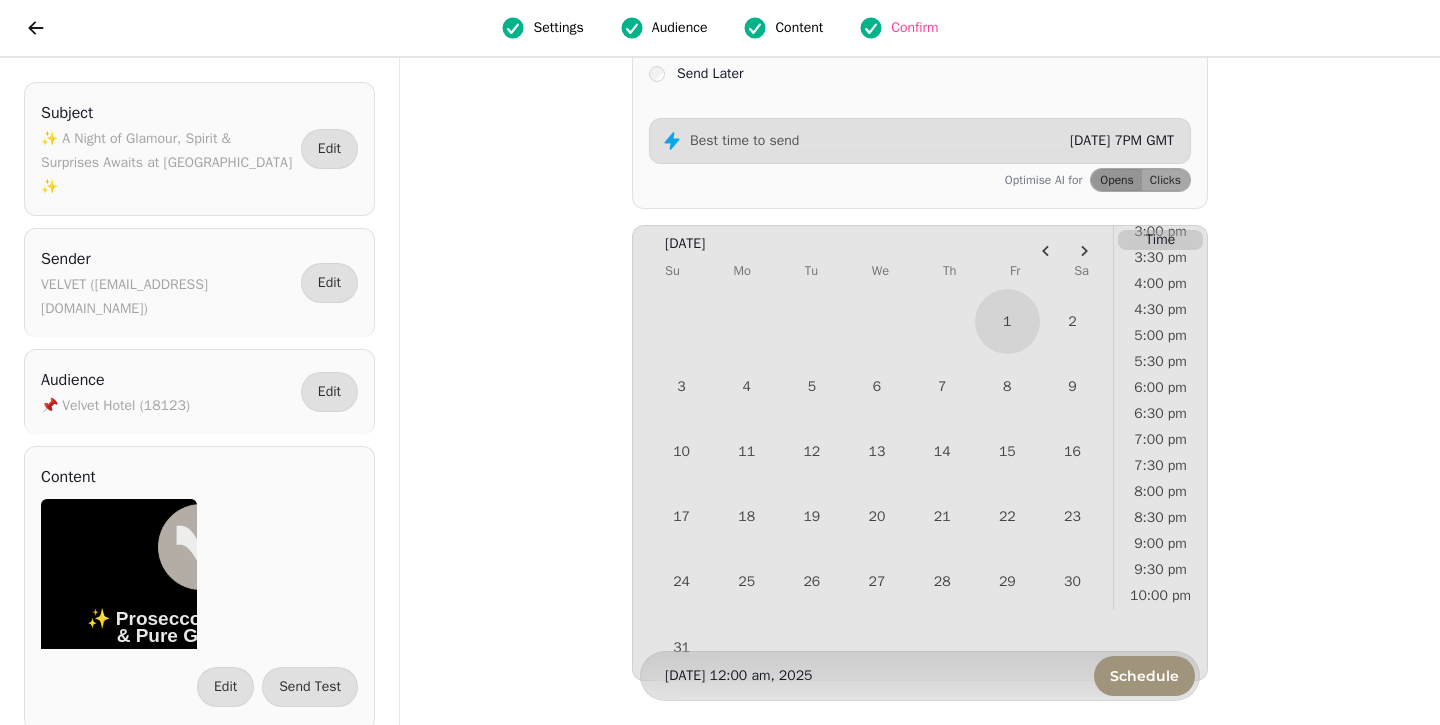 scroll, scrollTop: 885, scrollLeft: 0, axis: vertical 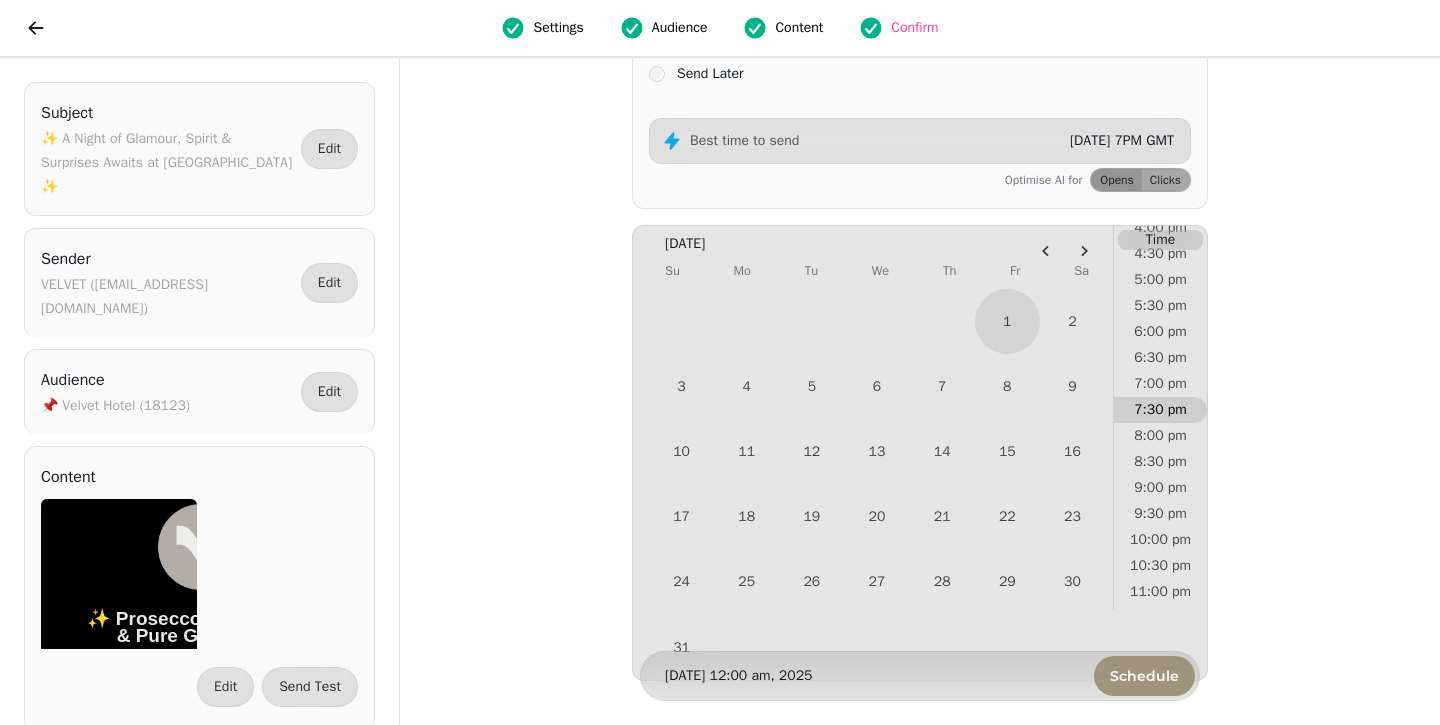 click on "7:30 pm" at bounding box center (1160, 410) 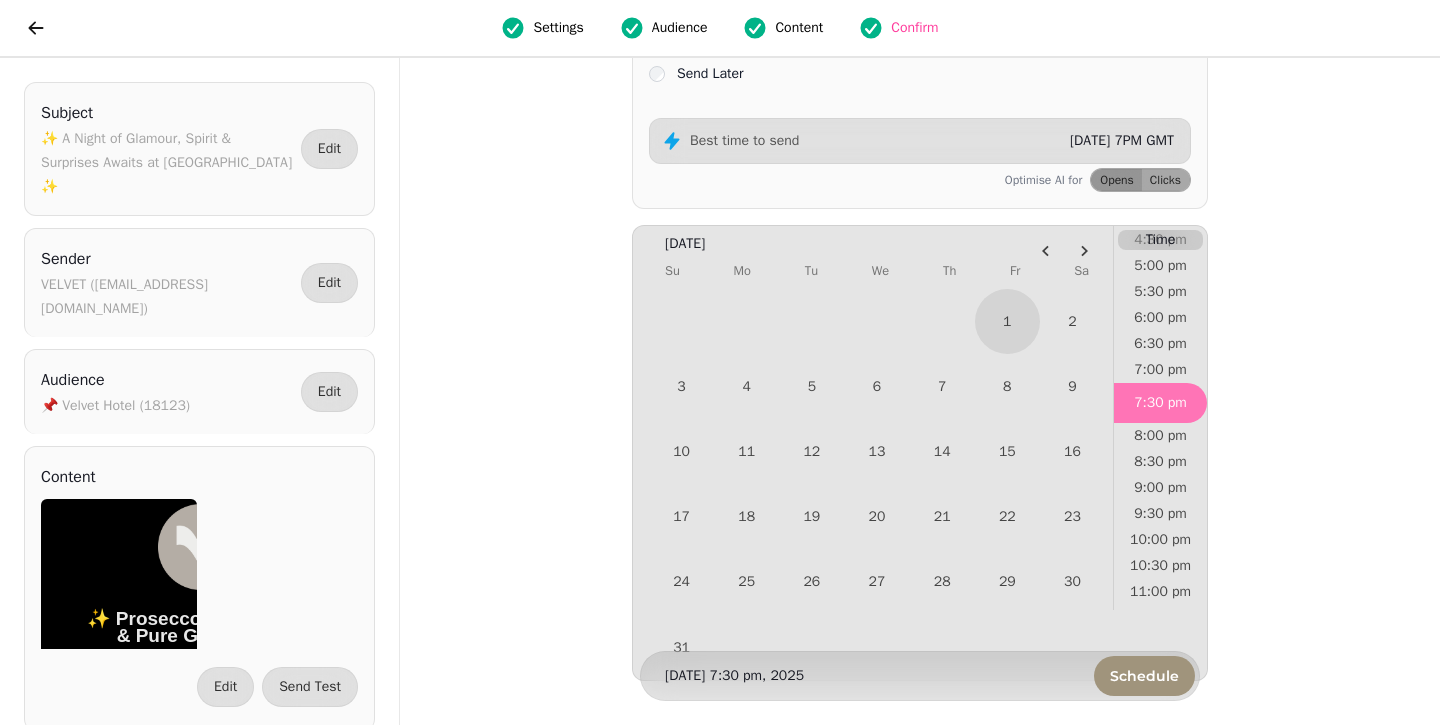 scroll, scrollTop: 871, scrollLeft: 0, axis: vertical 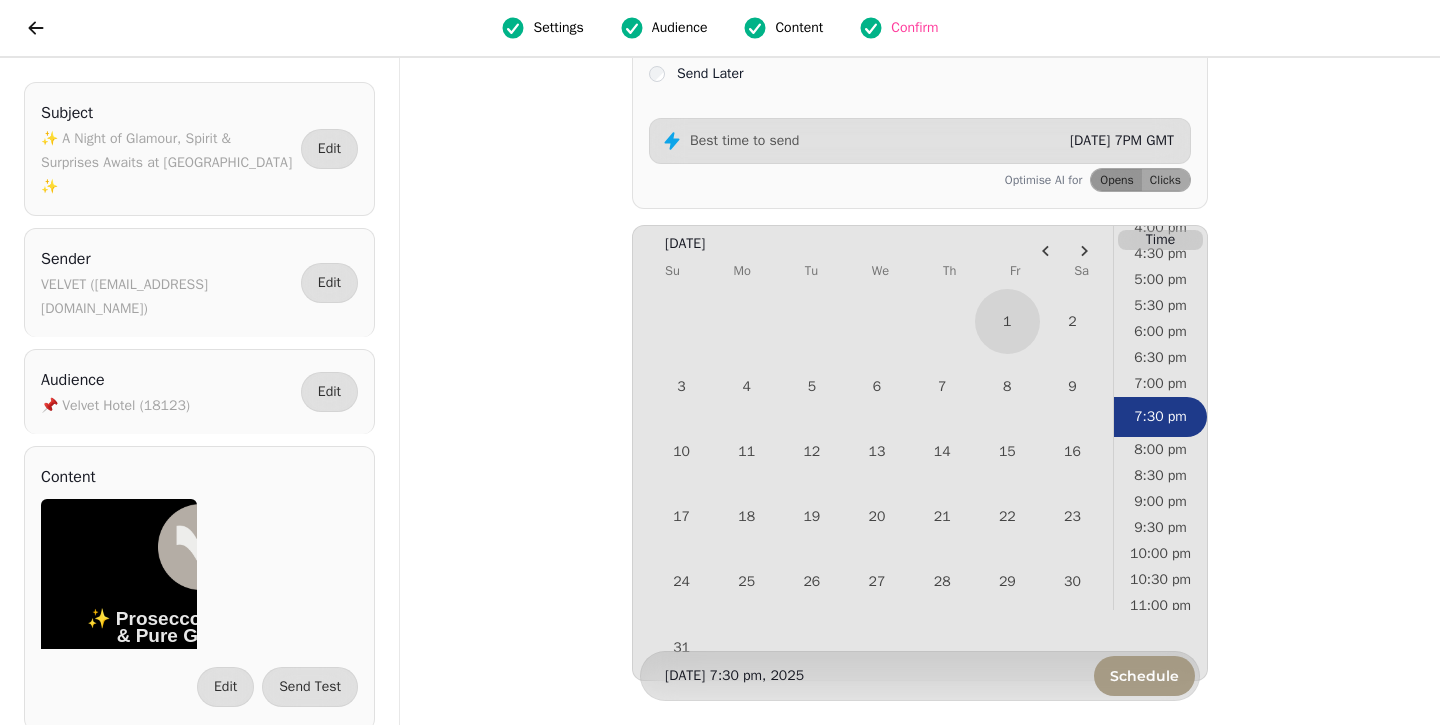 click on "Schedule" at bounding box center [1144, 676] 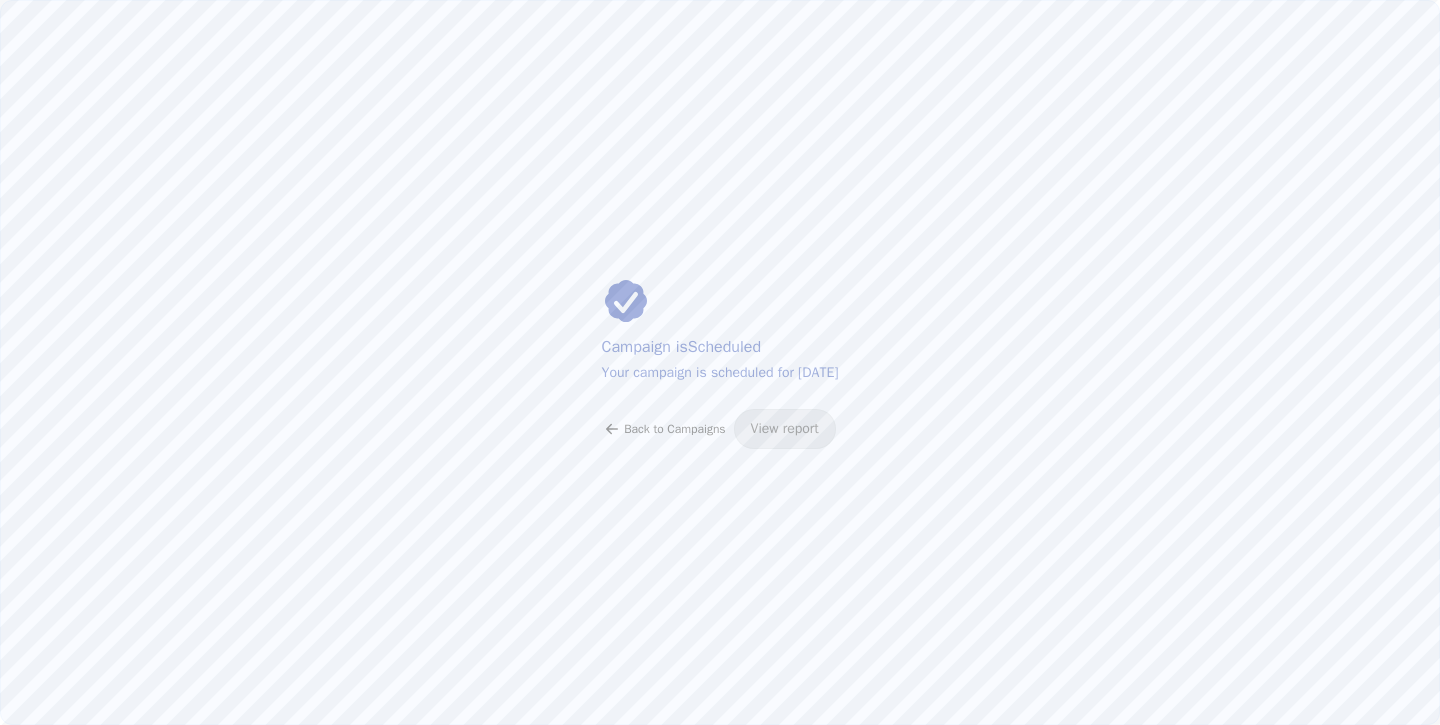 click on "Back to Campaigns" at bounding box center (674, 429) 